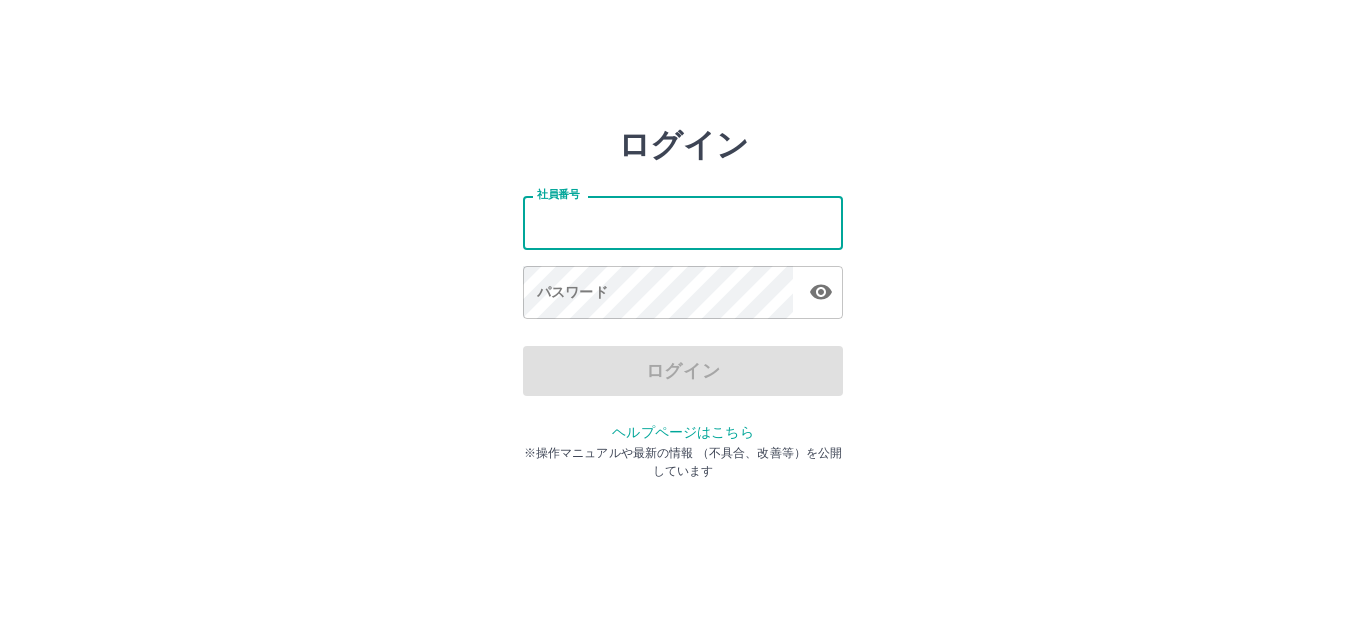 scroll, scrollTop: 0, scrollLeft: 0, axis: both 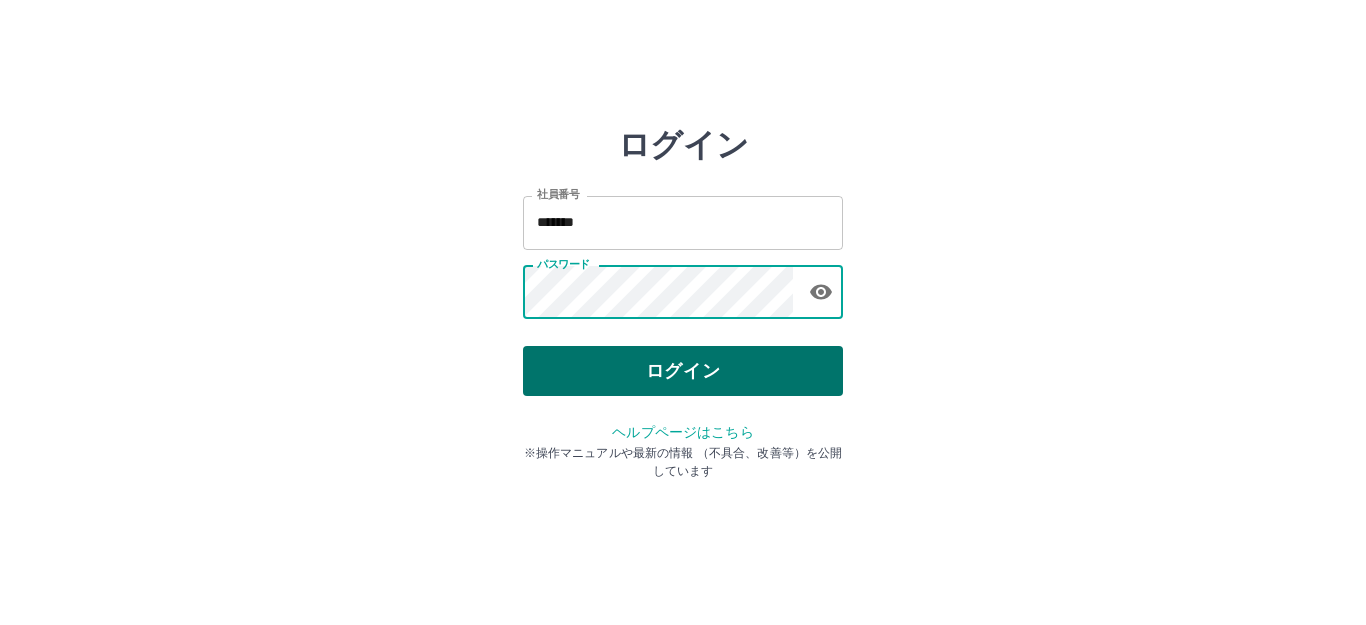 click on "ログイン" at bounding box center [683, 371] 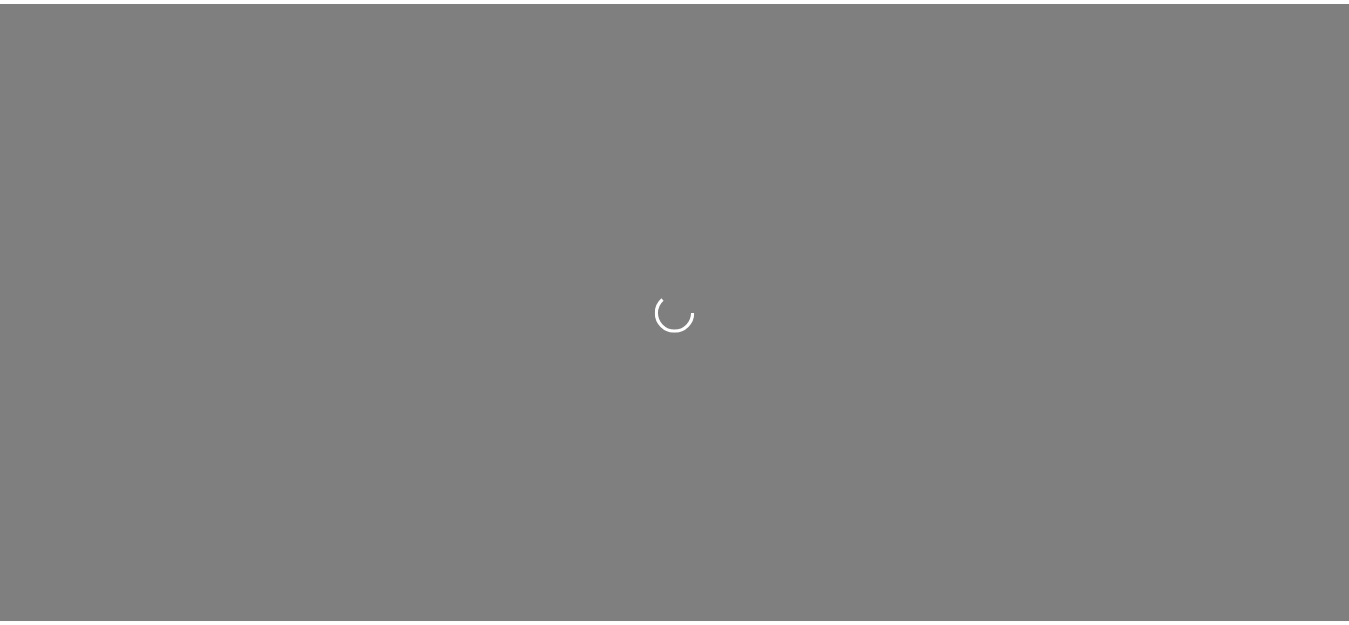 scroll, scrollTop: 0, scrollLeft: 0, axis: both 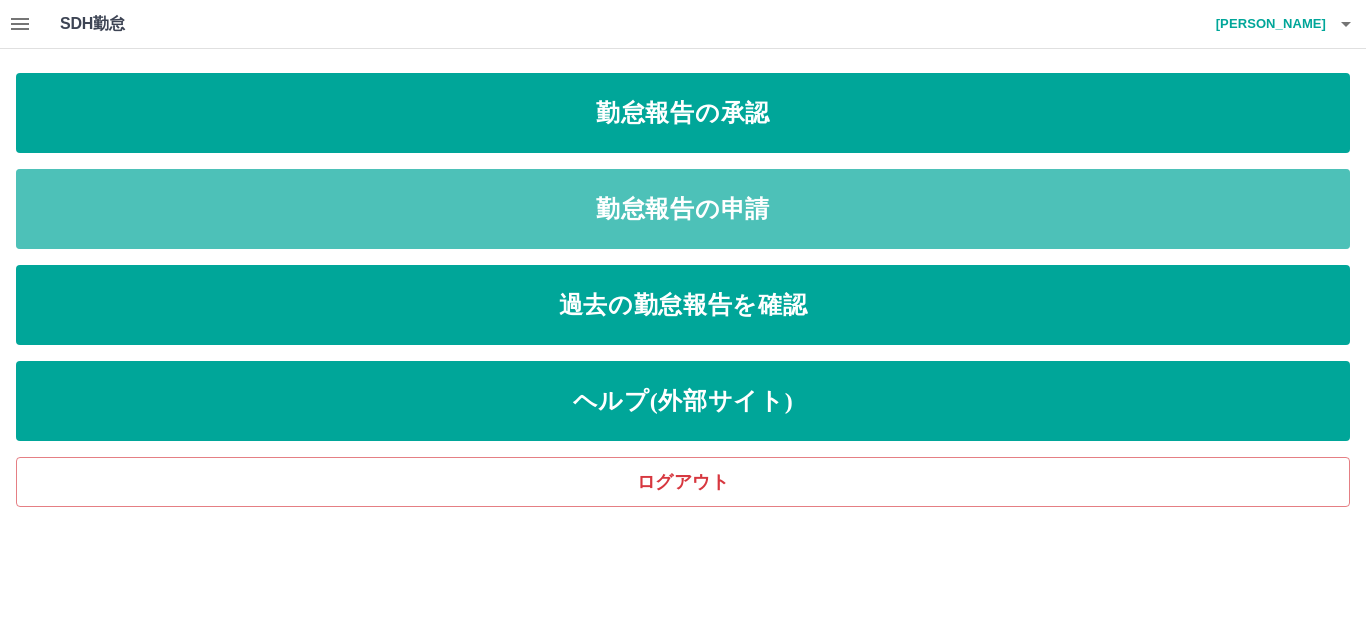 drag, startPoint x: 437, startPoint y: 202, endPoint x: 311, endPoint y: 163, distance: 131.89769 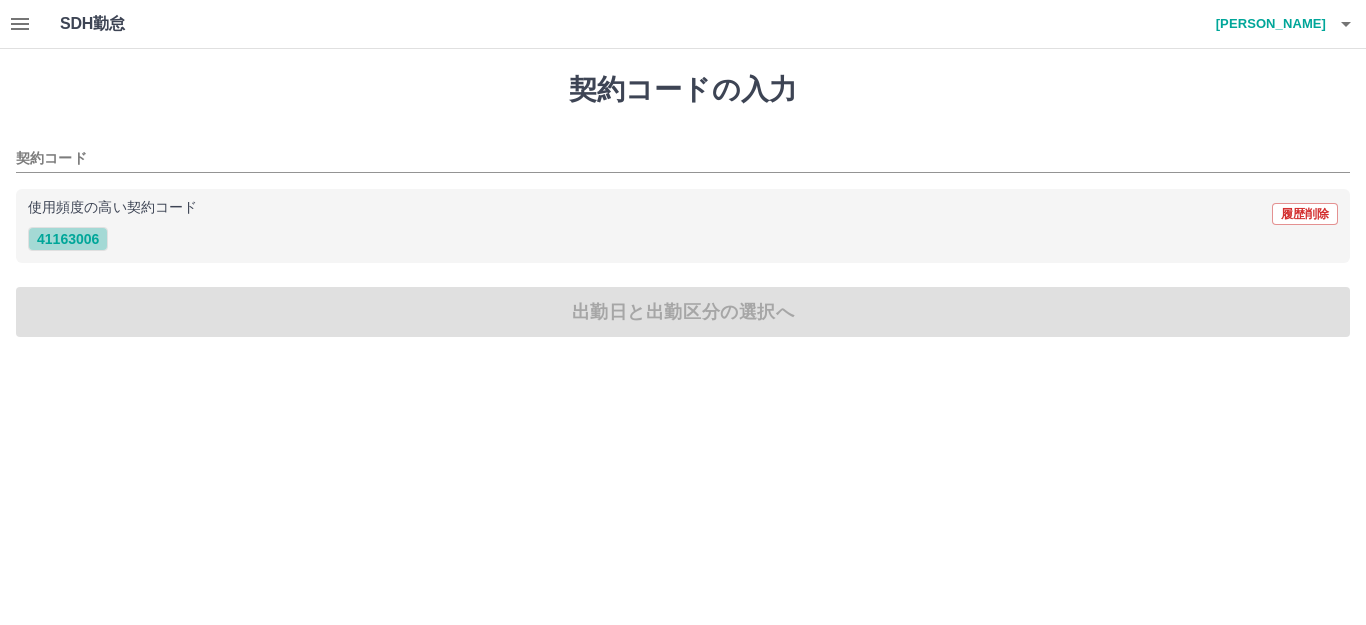 click on "41163006" at bounding box center (68, 239) 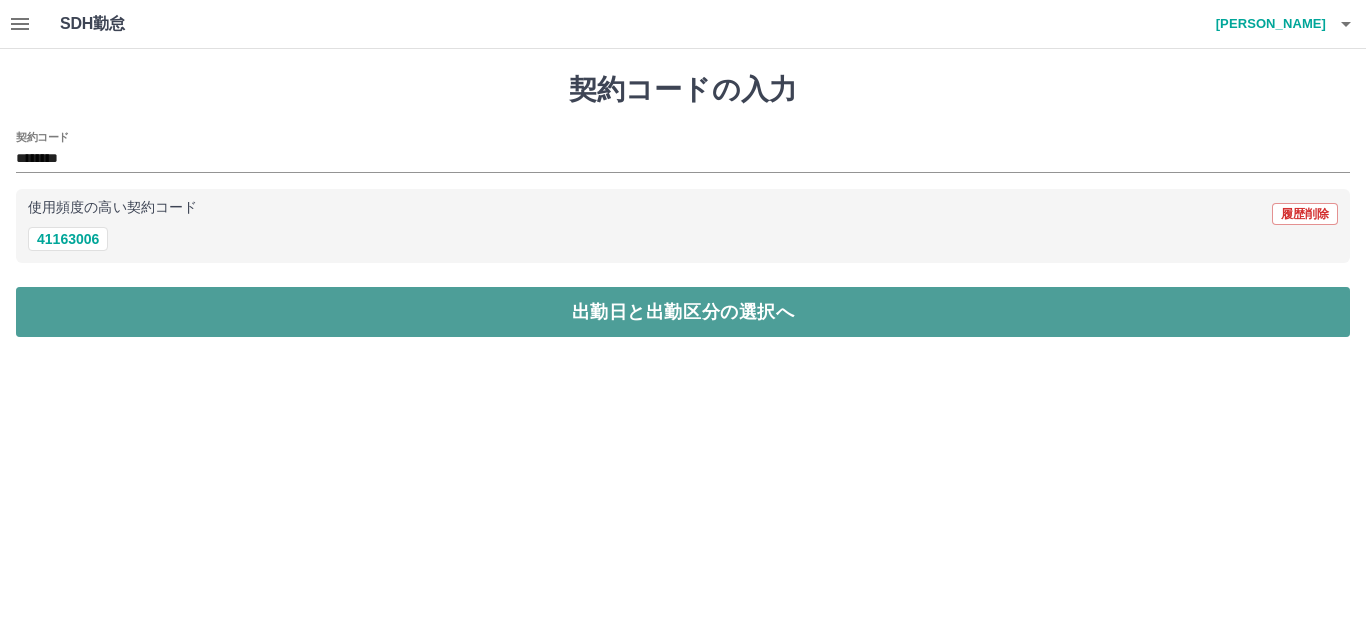 click on "出勤日と出勤区分の選択へ" at bounding box center [683, 312] 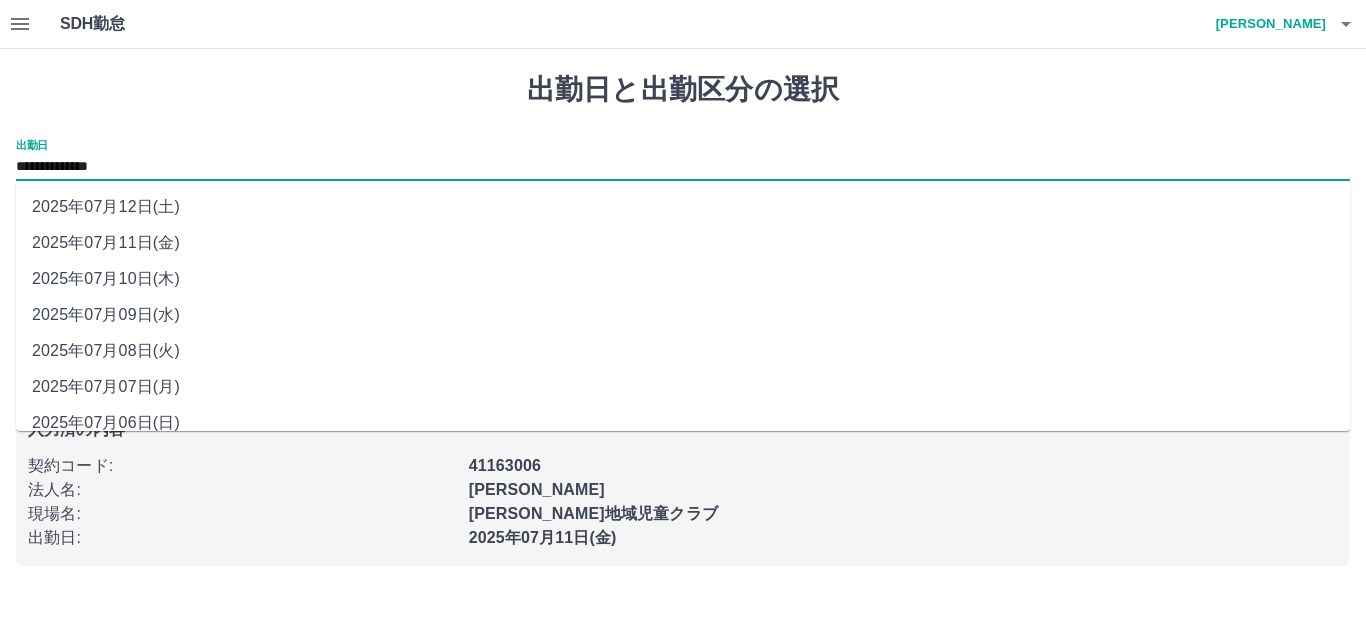 click on "**********" at bounding box center (683, 167) 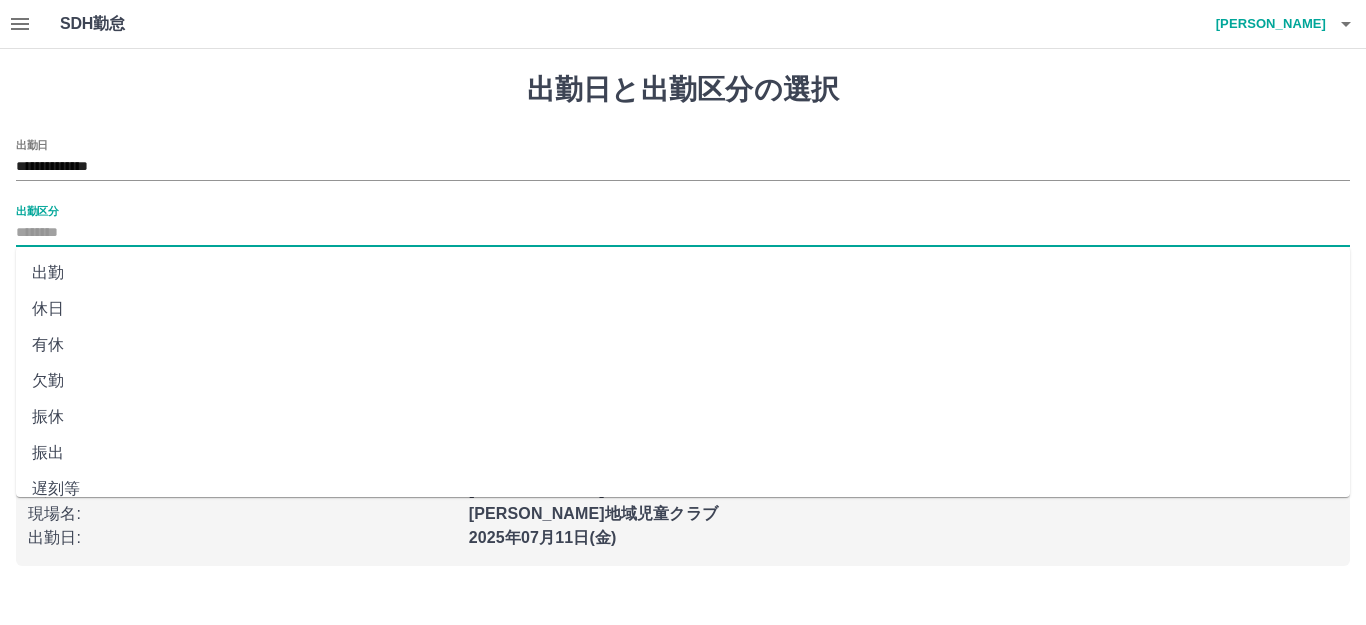 click on "出勤区分" at bounding box center (683, 233) 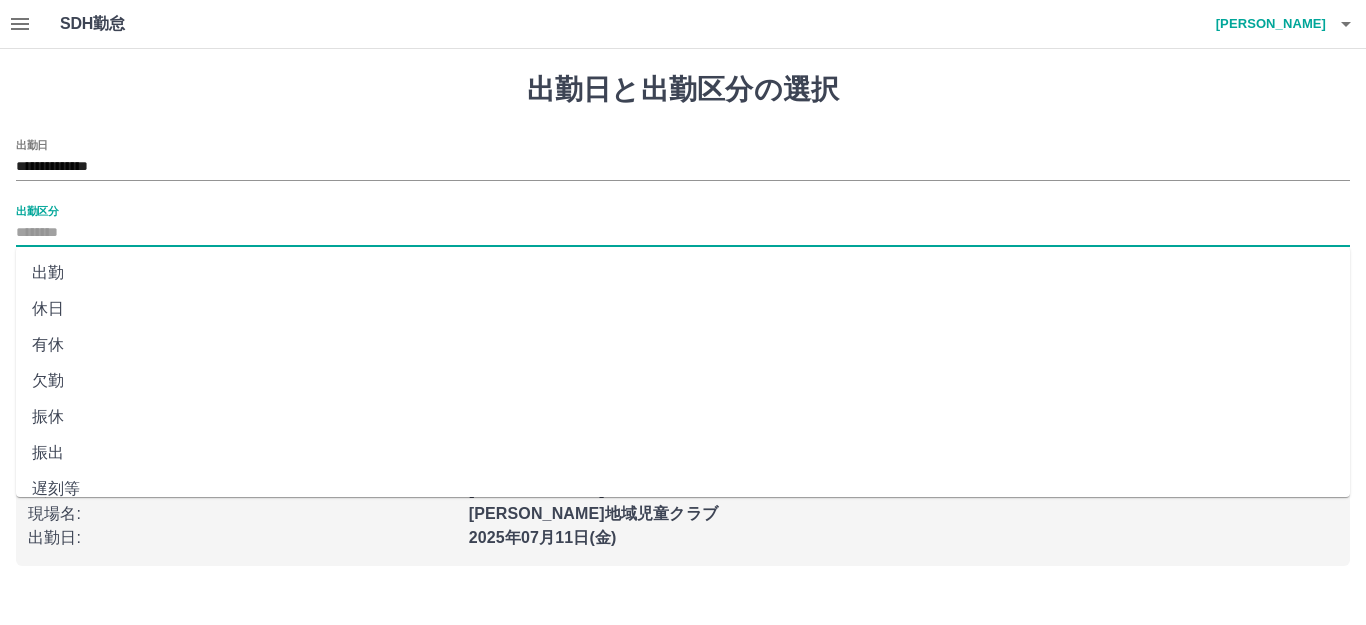 click on "出勤" at bounding box center [683, 273] 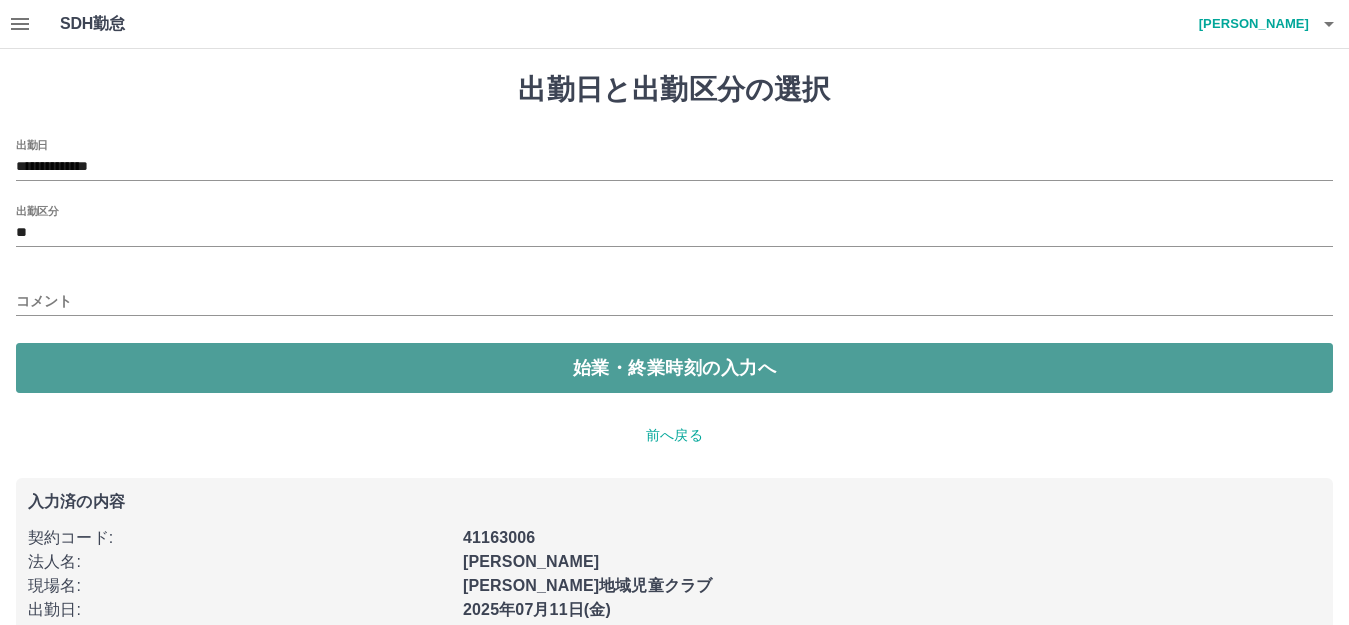 click on "始業・終業時刻の入力へ" at bounding box center (674, 368) 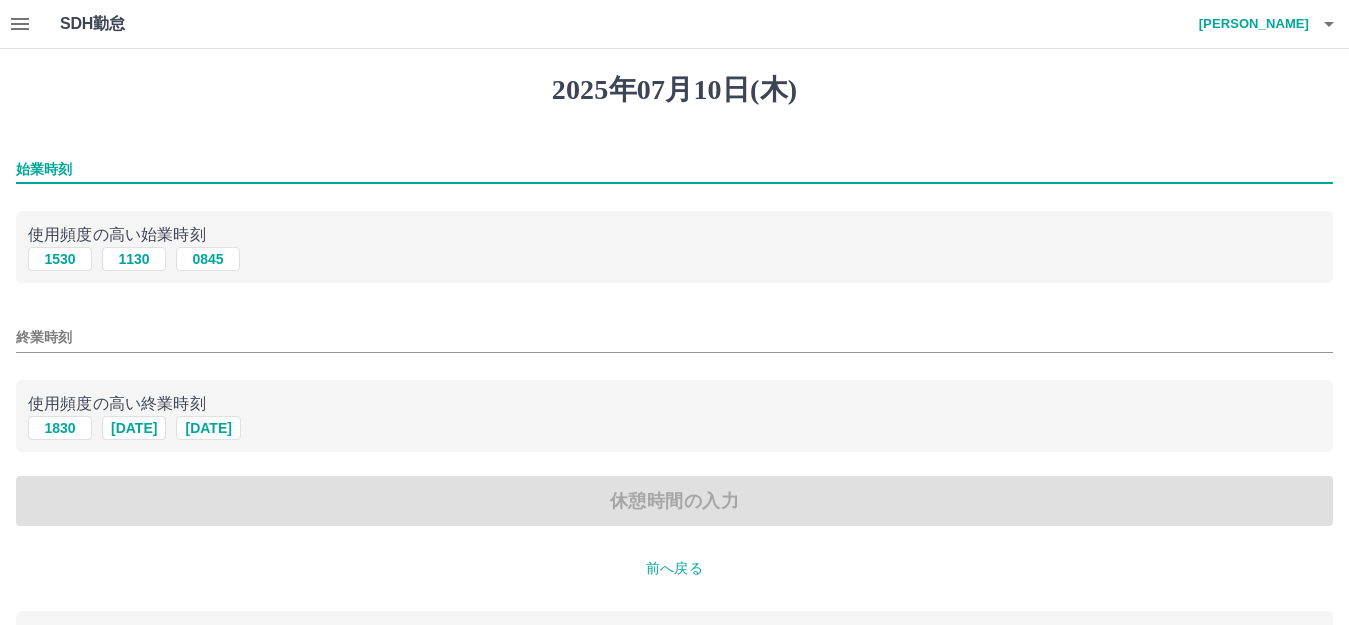 click on "始業時刻" at bounding box center (674, 169) 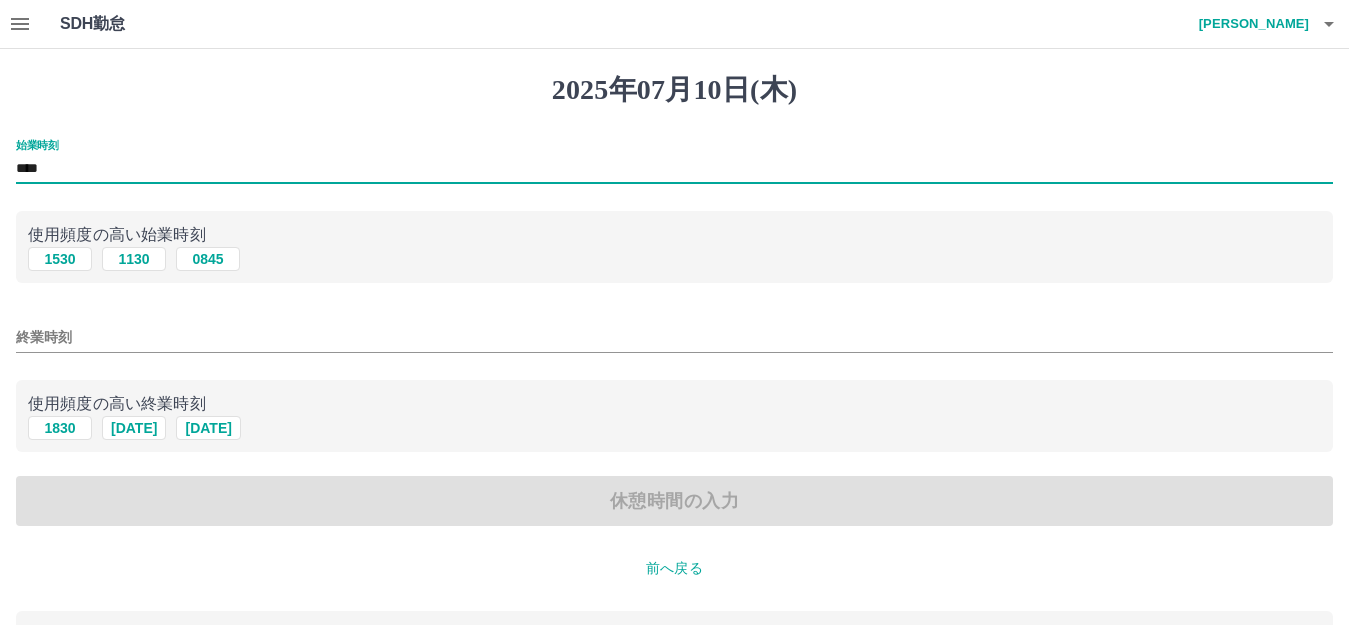 type on "****" 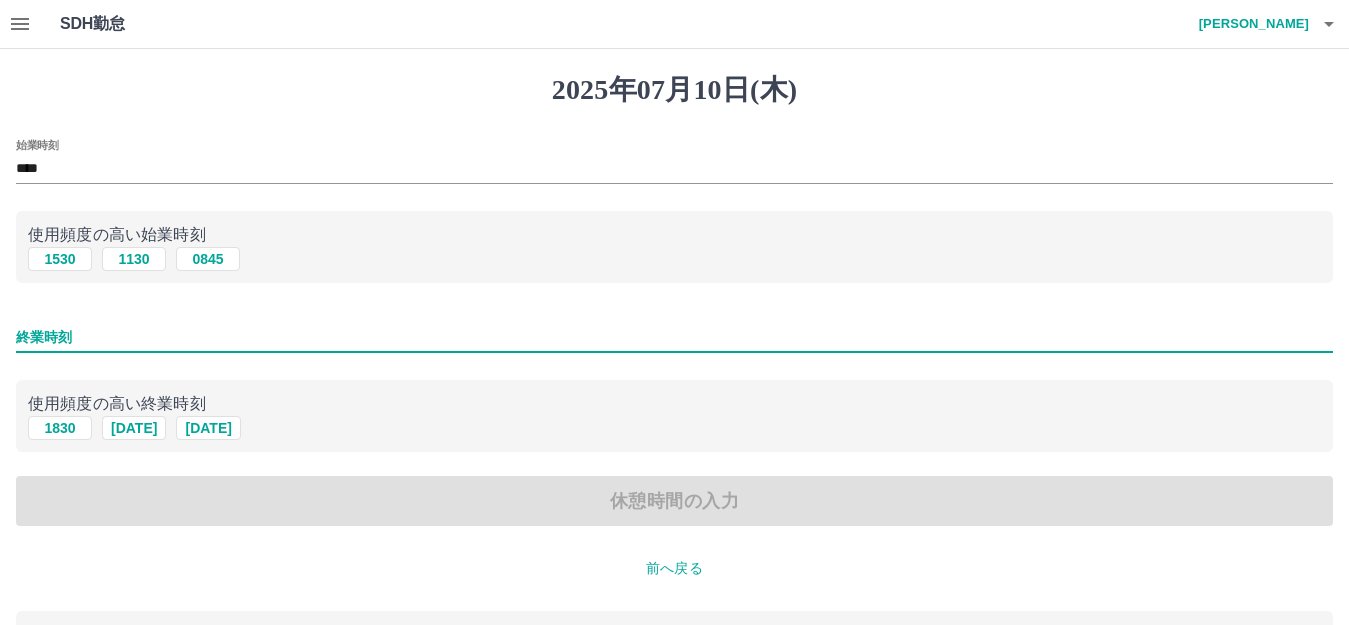 type on "****" 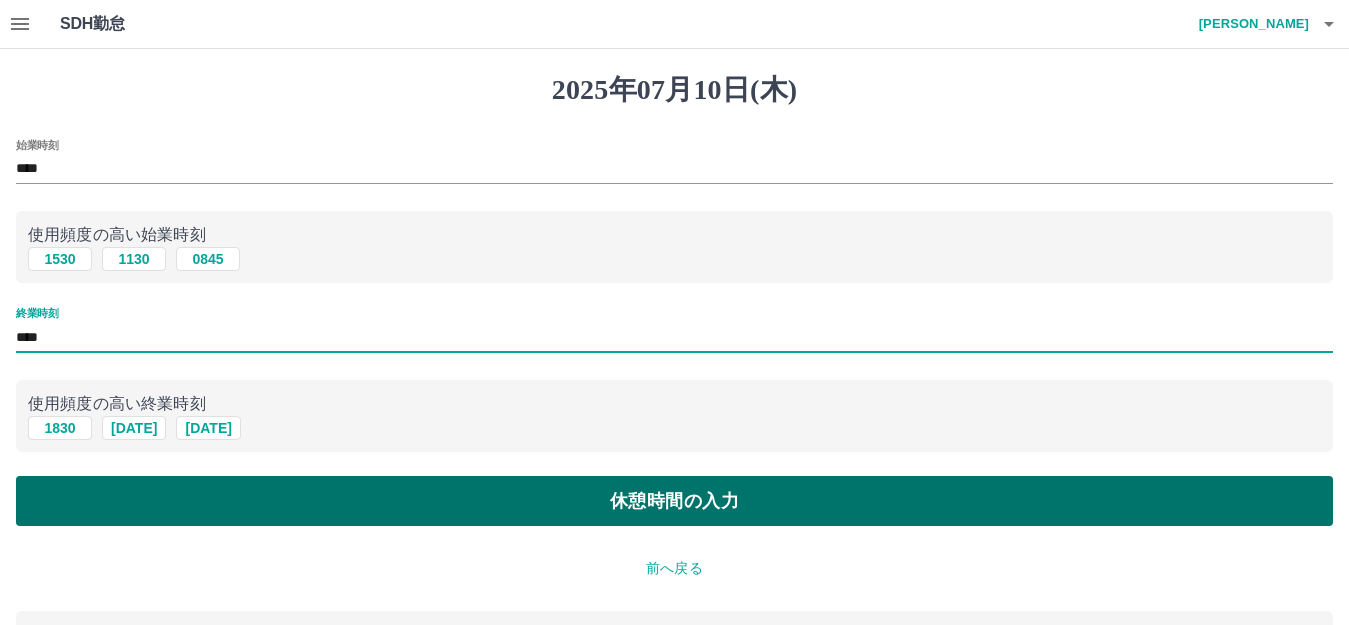 click on "休憩時間の入力" at bounding box center (674, 501) 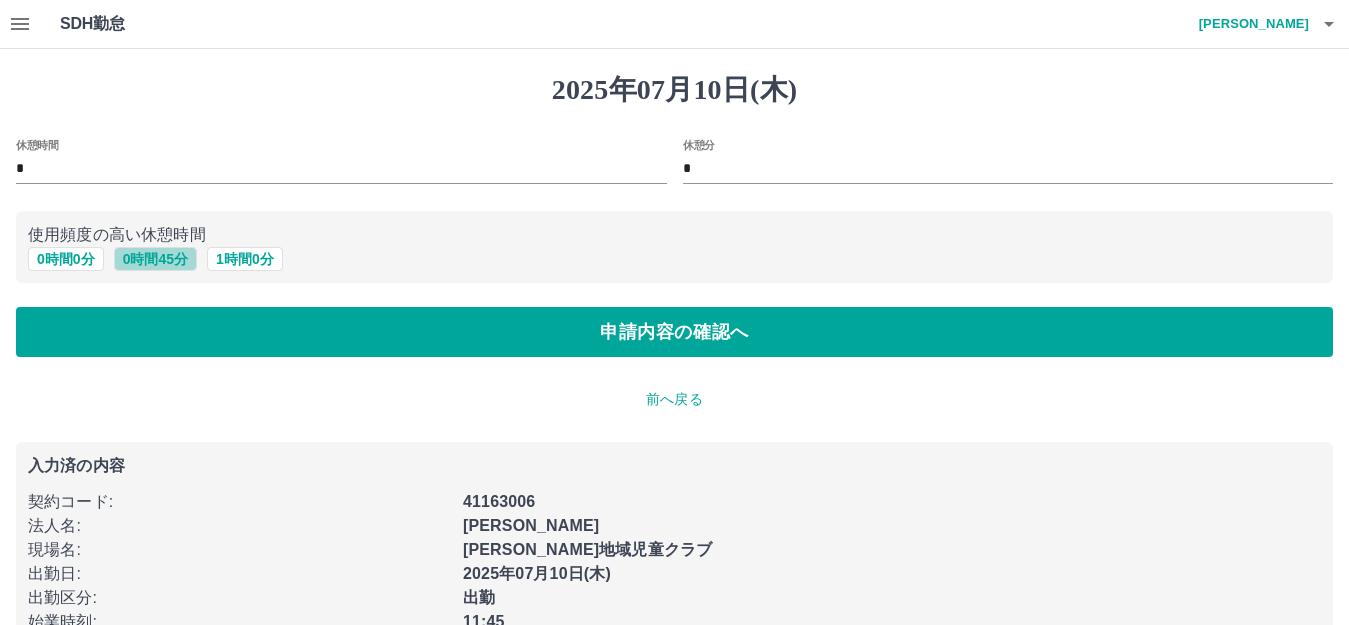 click on "0 時間 45 分" at bounding box center (155, 259) 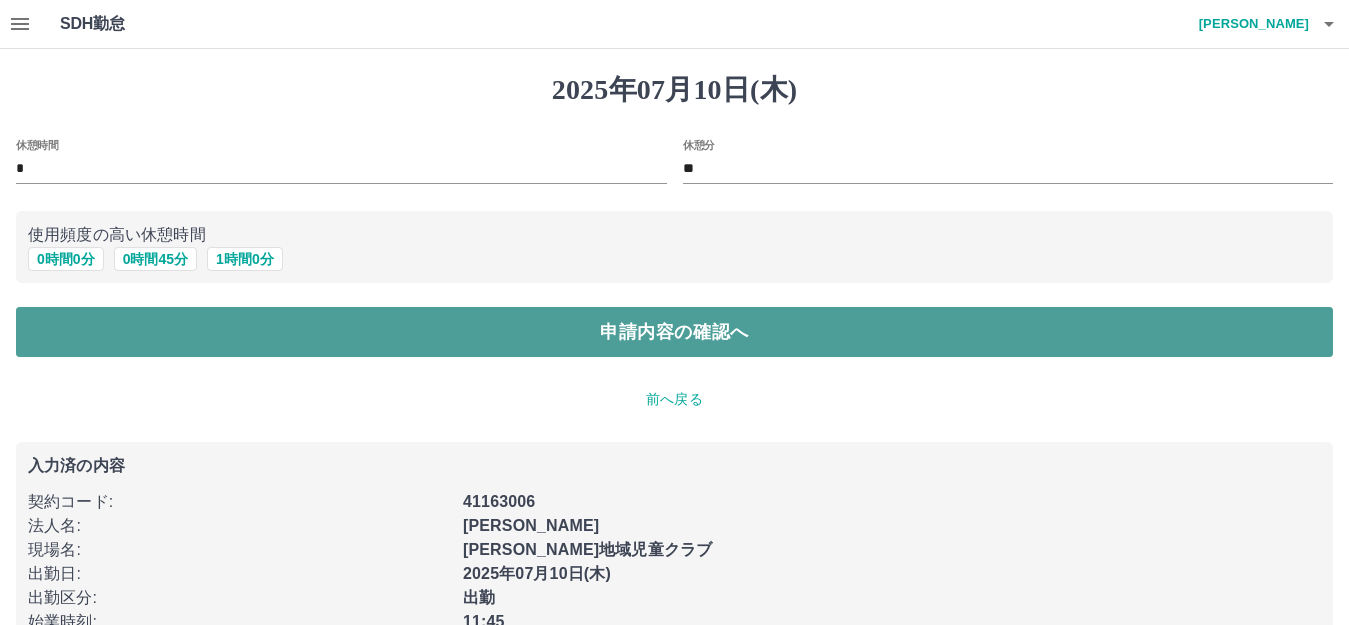 click on "申請内容の確認へ" at bounding box center [674, 332] 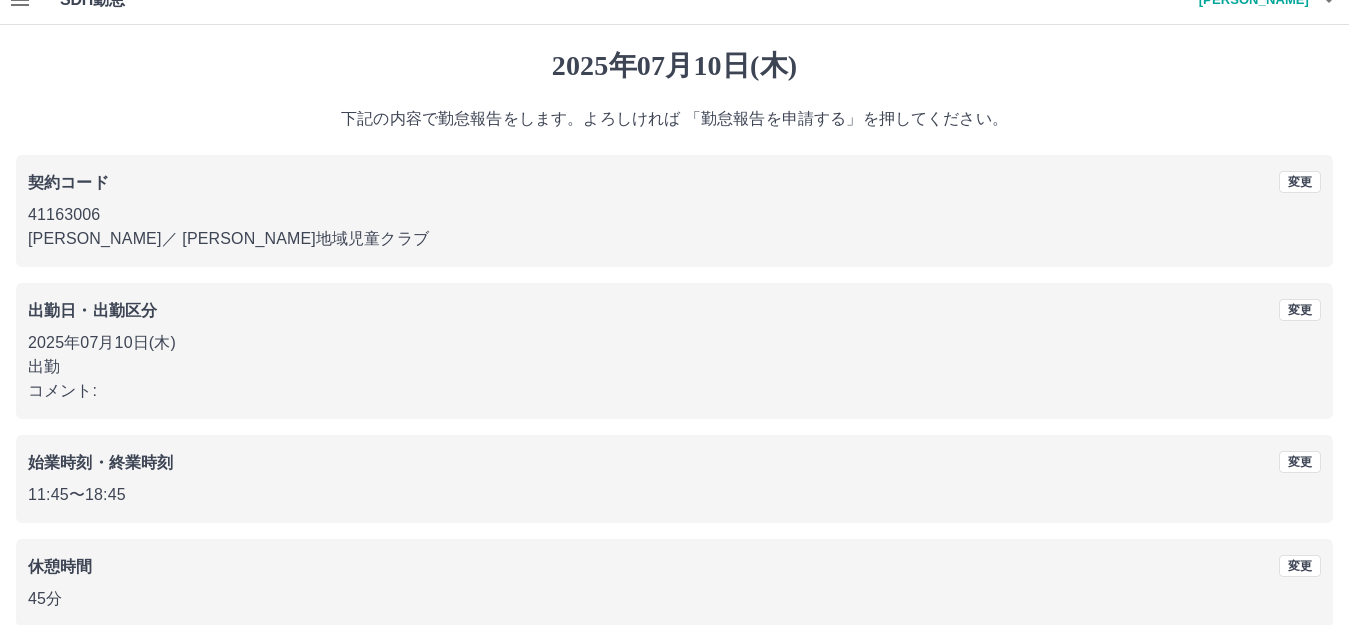 scroll, scrollTop: 124, scrollLeft: 0, axis: vertical 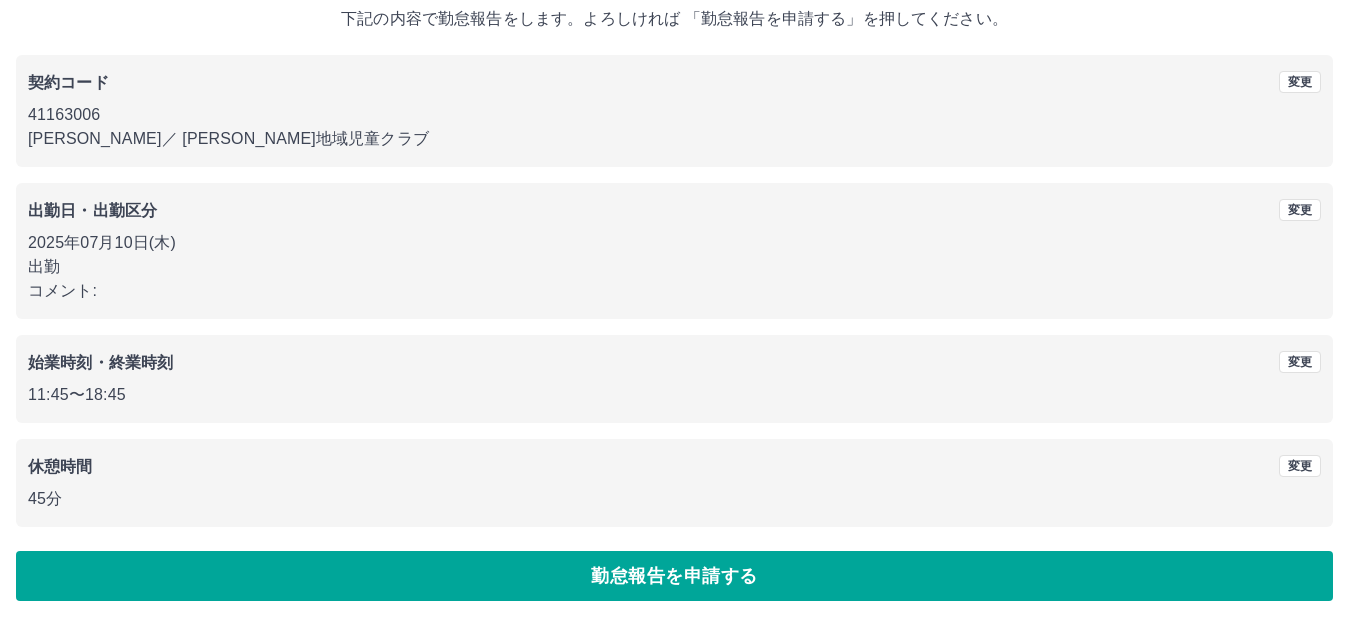 click on "勤怠報告を申請する" at bounding box center [674, 576] 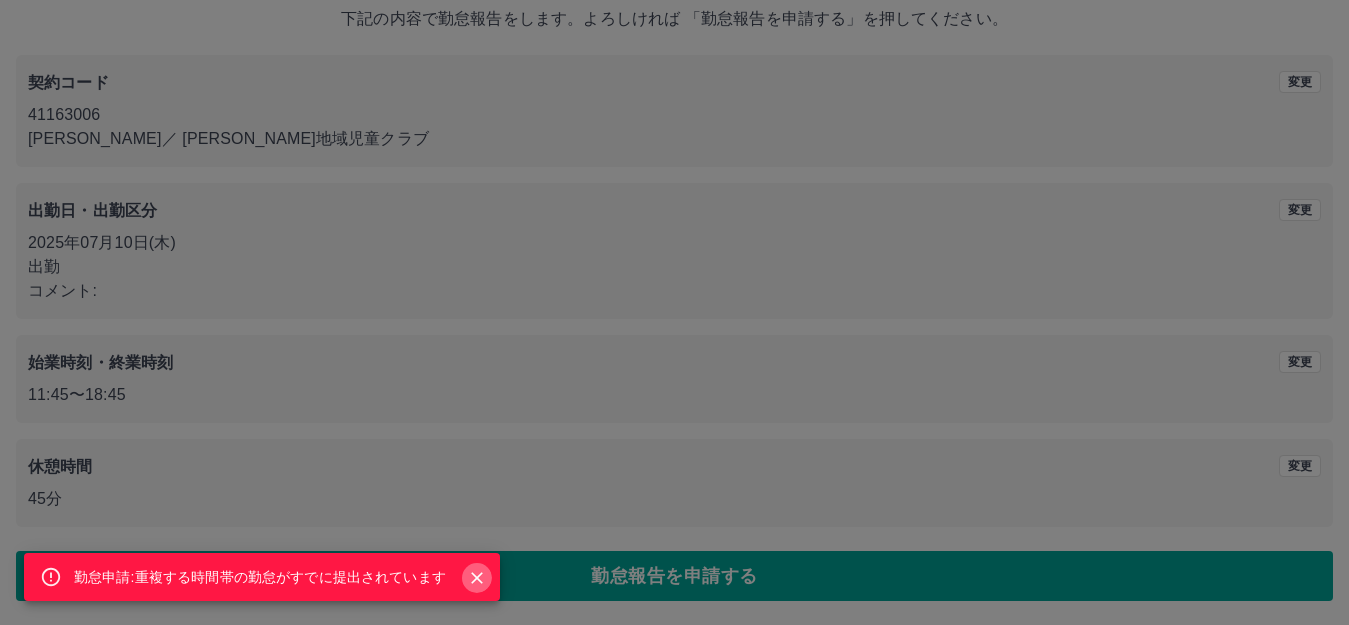 click 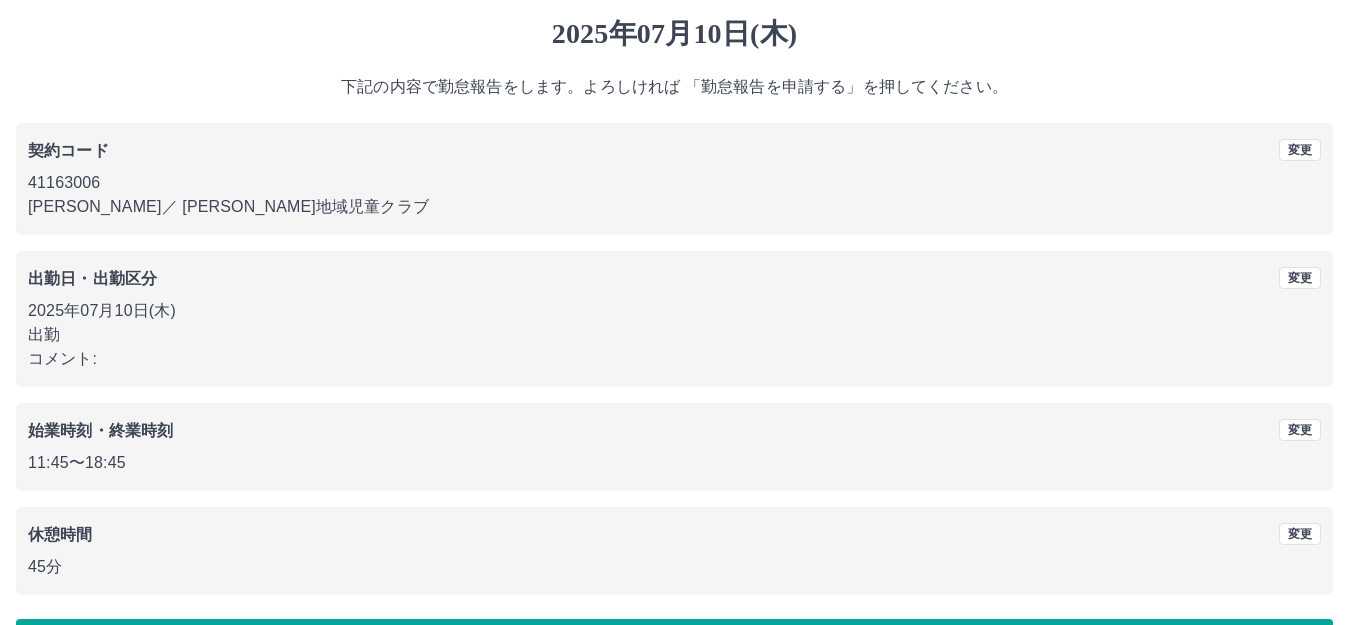 scroll, scrollTop: 0, scrollLeft: 0, axis: both 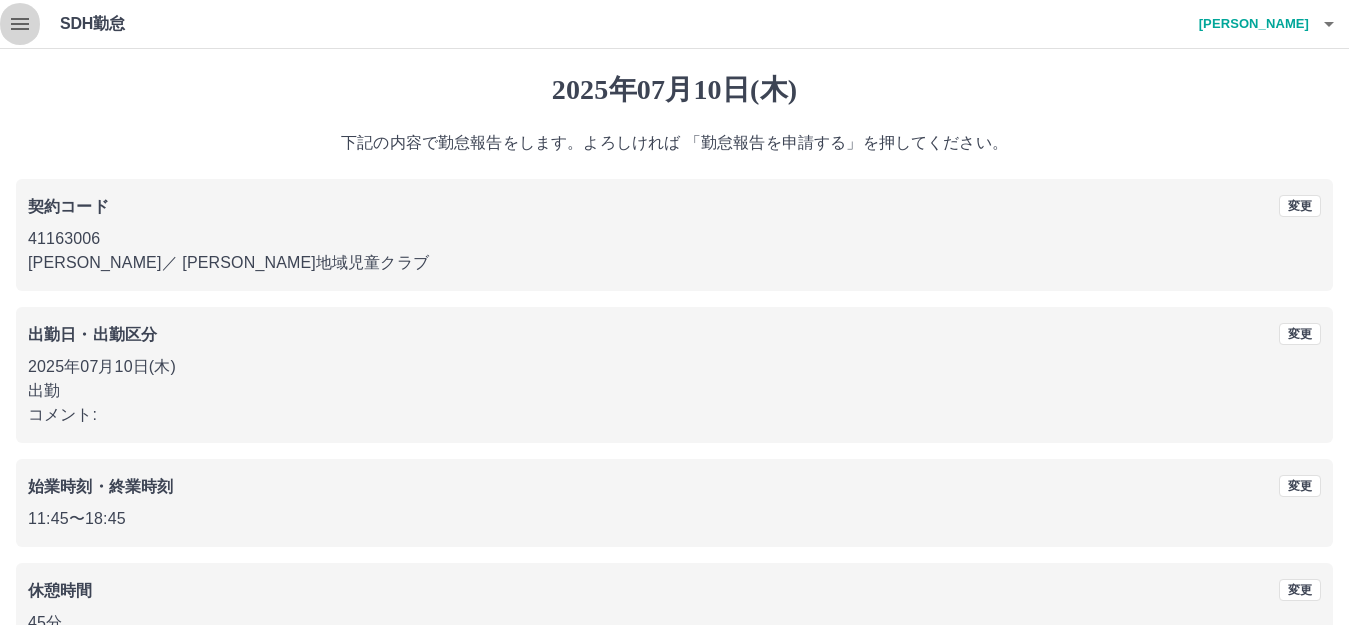 click 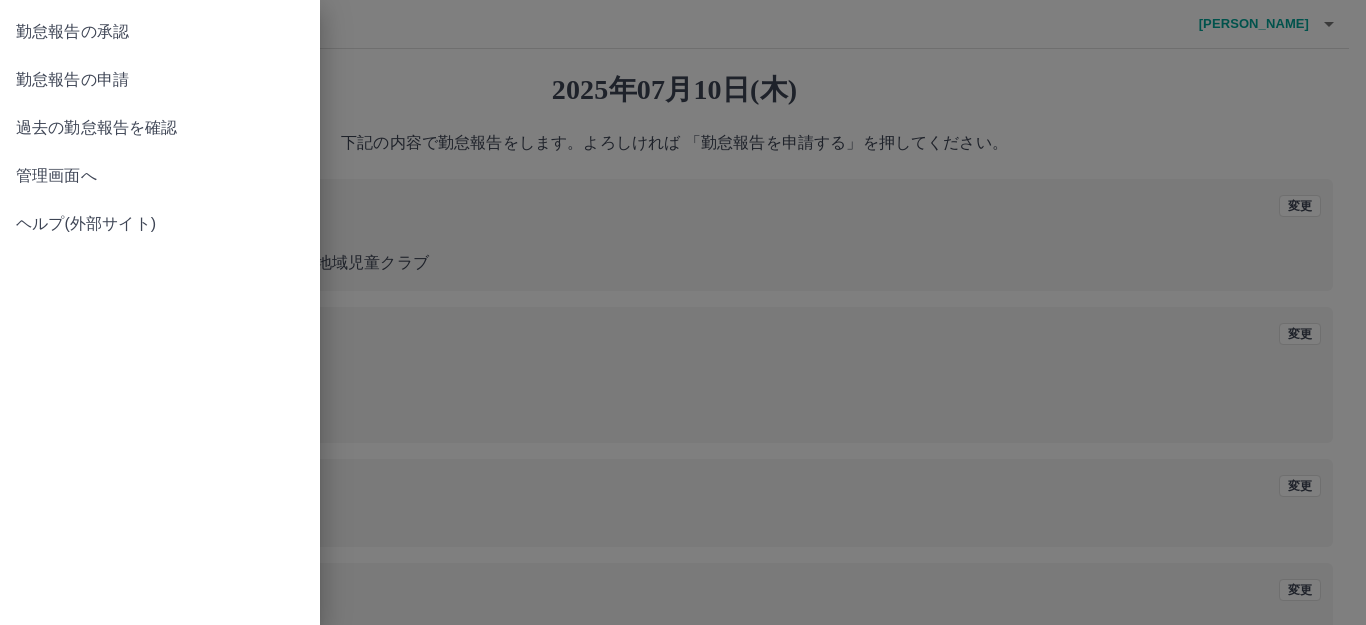 click on "勤怠報告の承認" at bounding box center [160, 32] 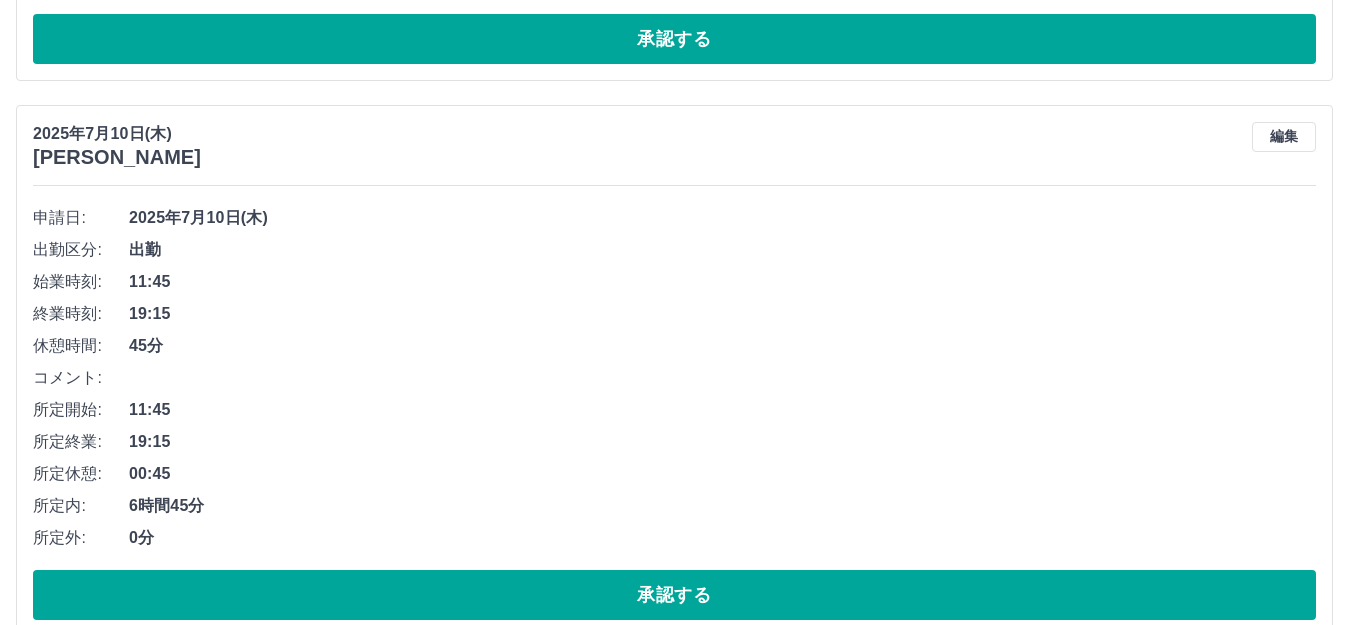 scroll, scrollTop: 1900, scrollLeft: 0, axis: vertical 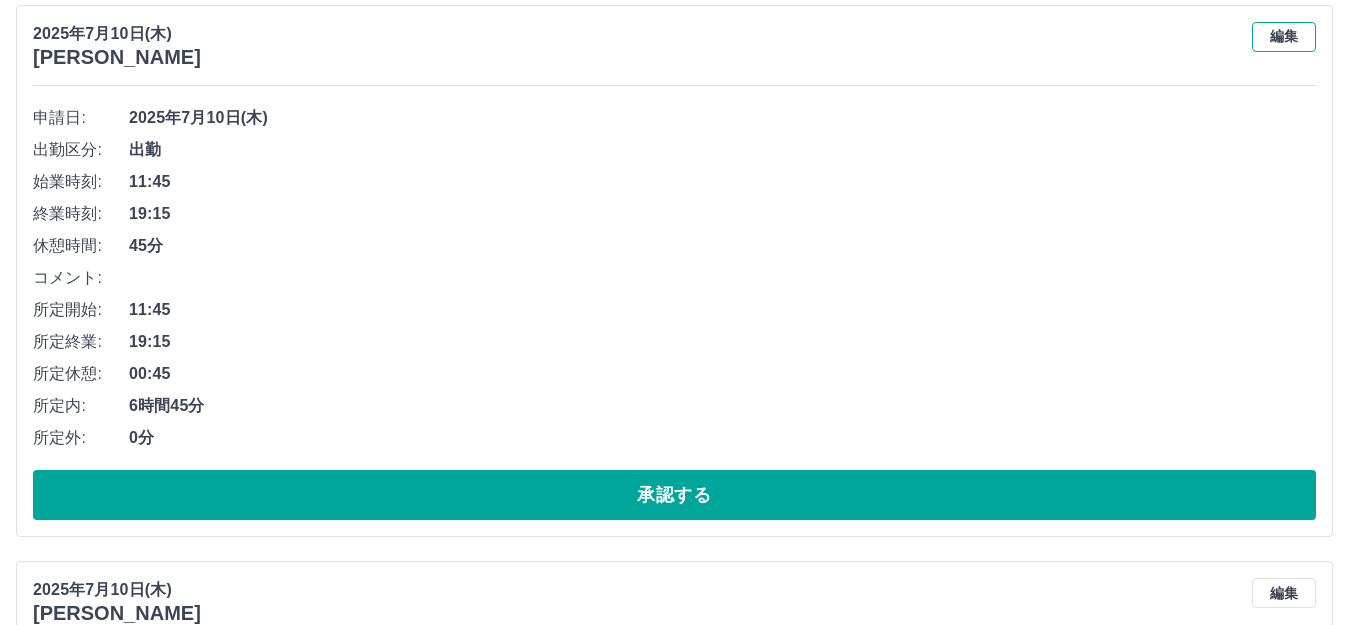 click on "編集" at bounding box center (1284, 37) 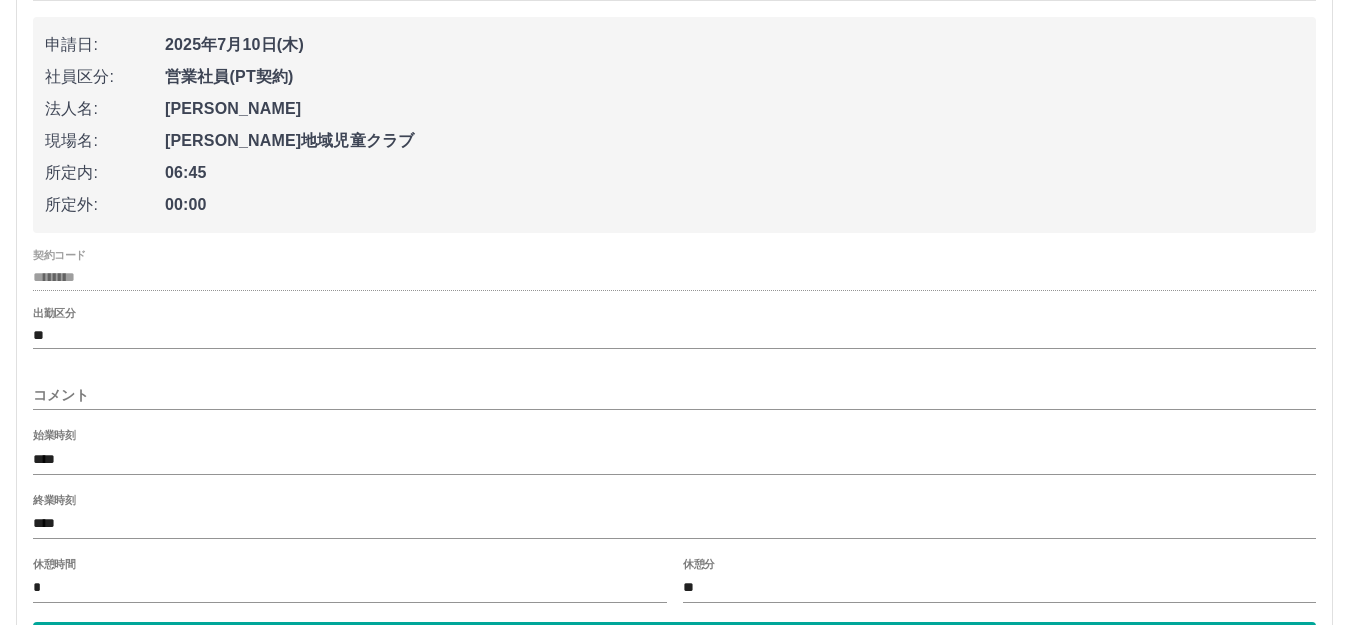 scroll, scrollTop: 2100, scrollLeft: 0, axis: vertical 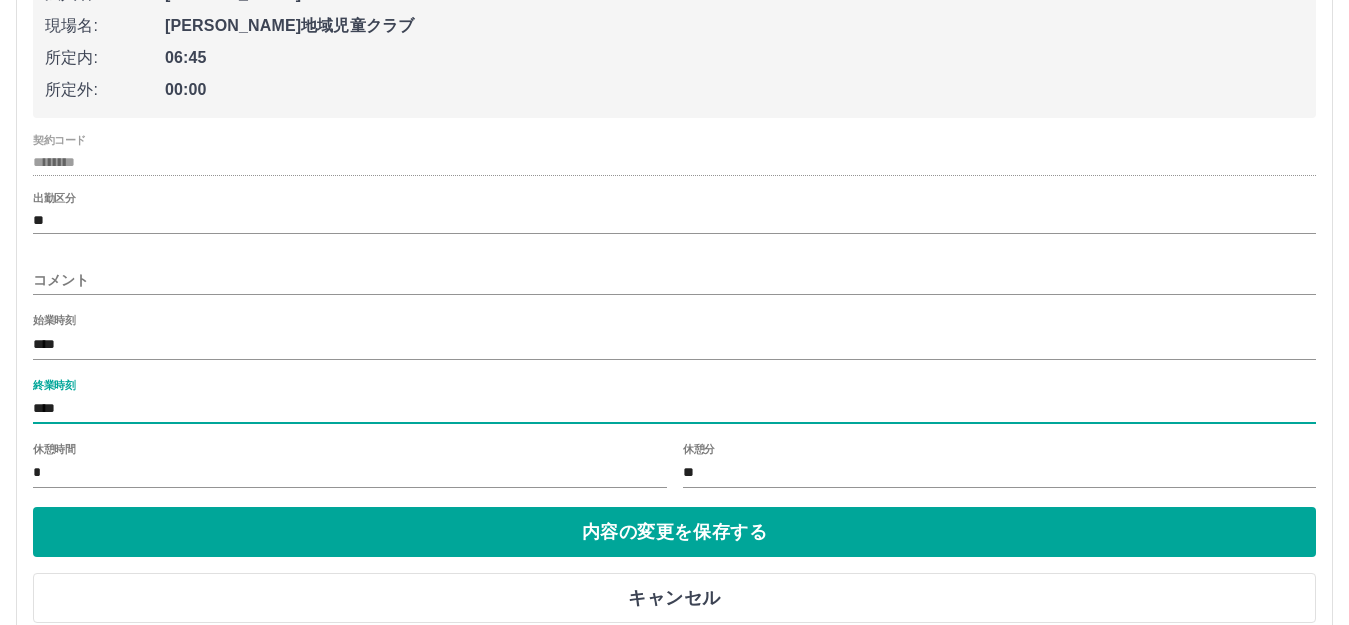 drag, startPoint x: 69, startPoint y: 406, endPoint x: 21, endPoint y: 408, distance: 48.04165 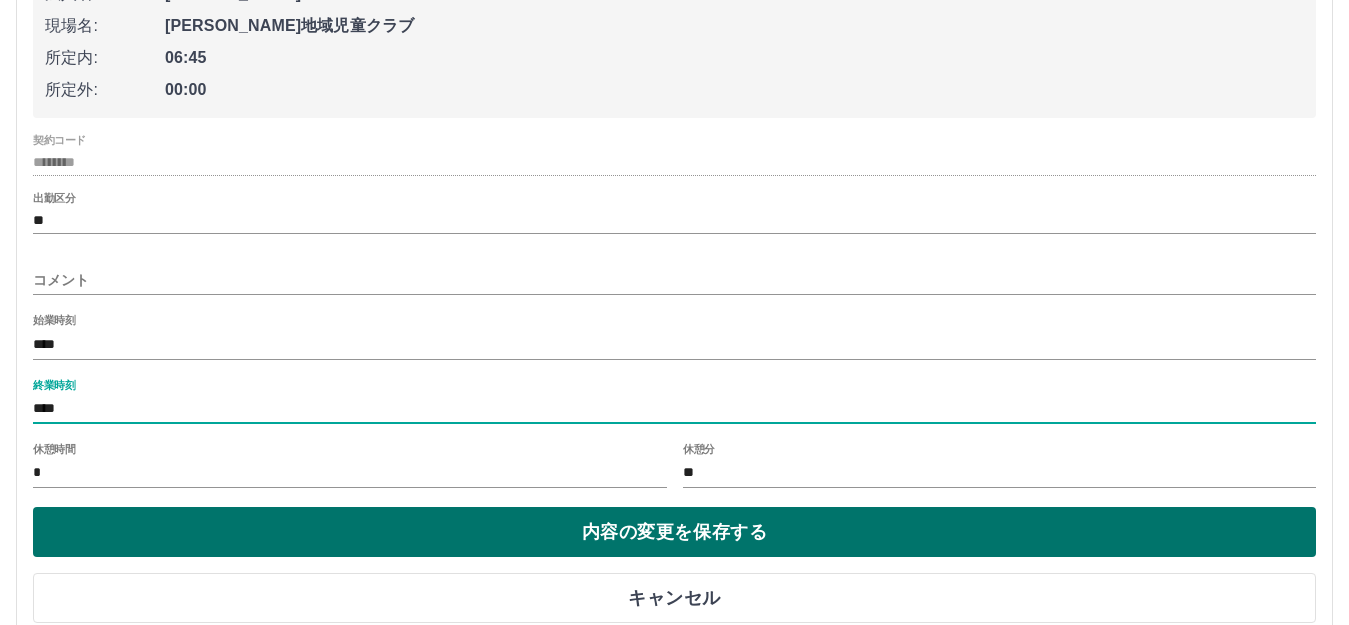 type on "****" 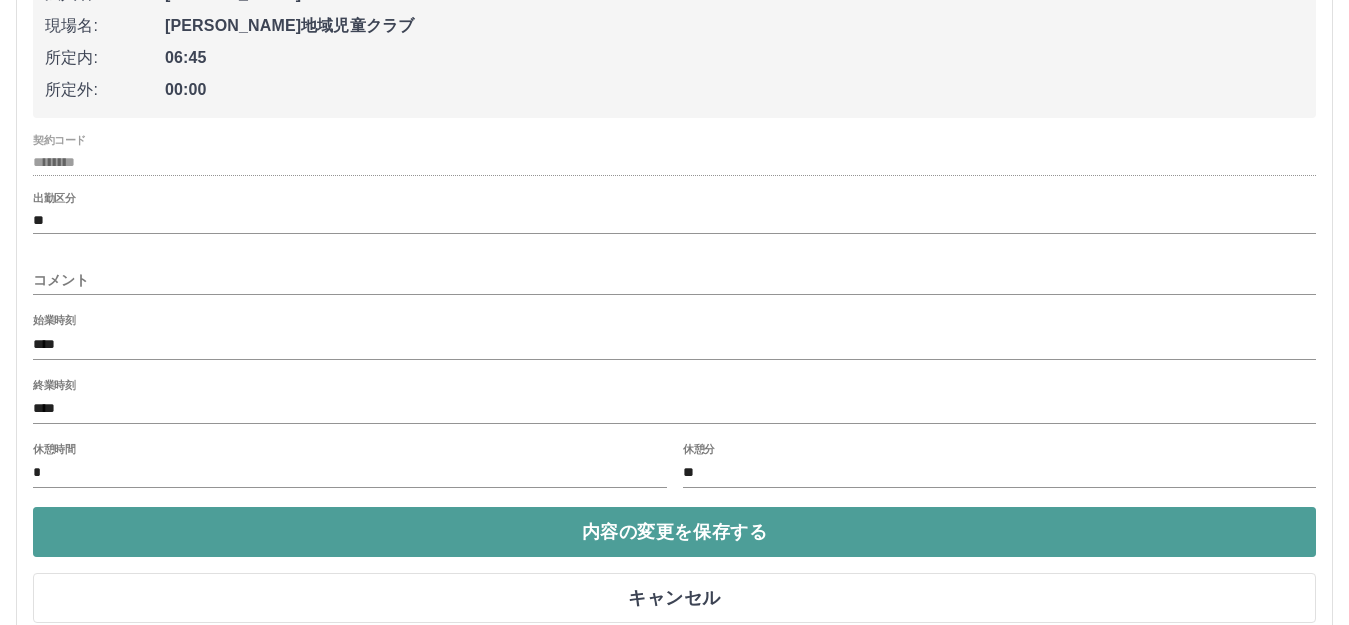 click on "内容の変更を保存する" at bounding box center (674, 532) 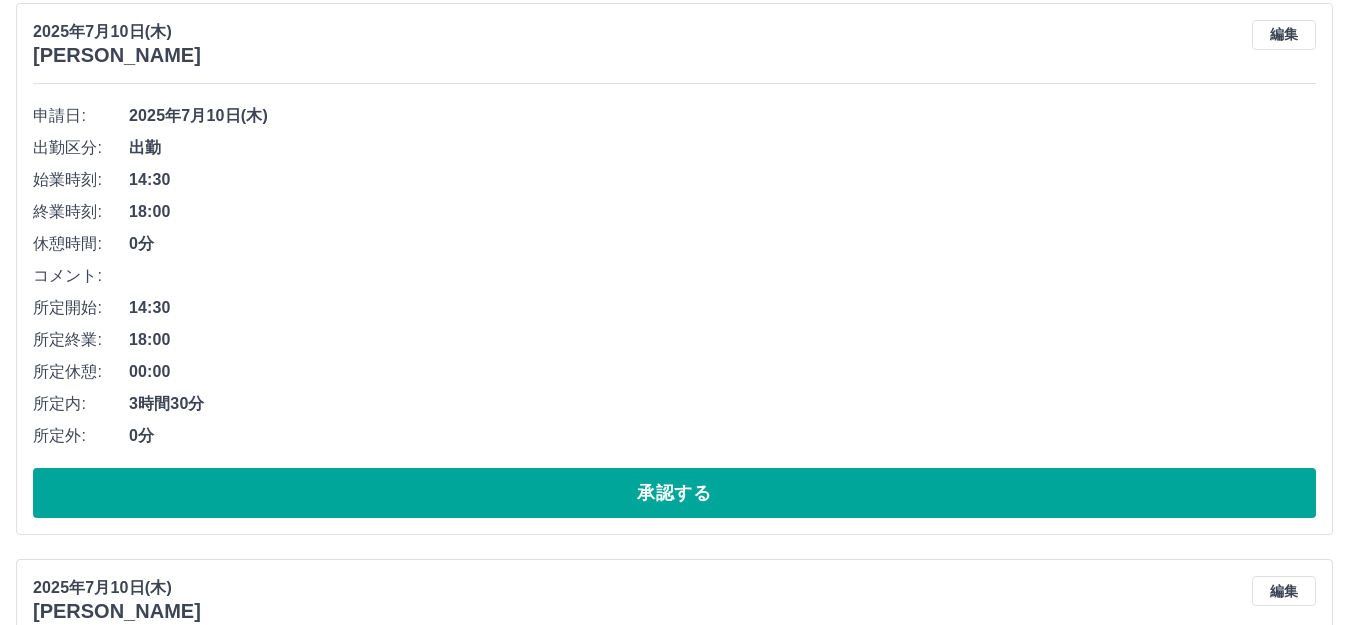 scroll, scrollTop: 0, scrollLeft: 0, axis: both 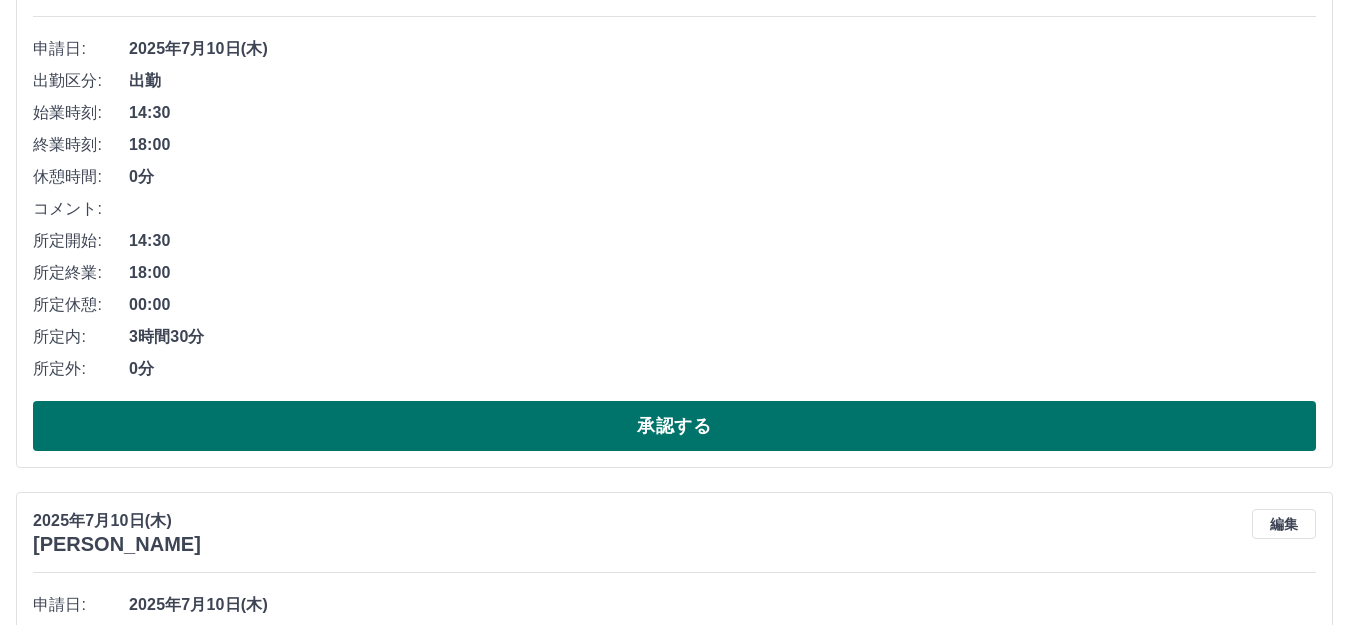 click on "承認する" at bounding box center (674, 426) 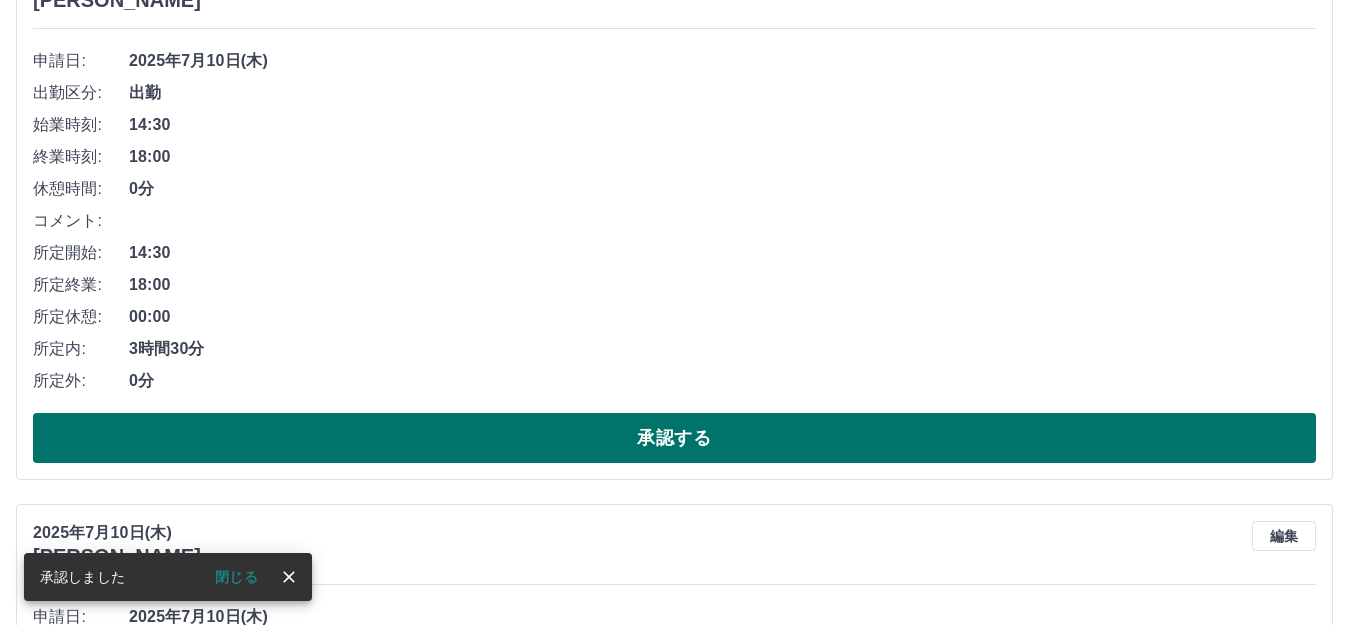 scroll, scrollTop: 300, scrollLeft: 0, axis: vertical 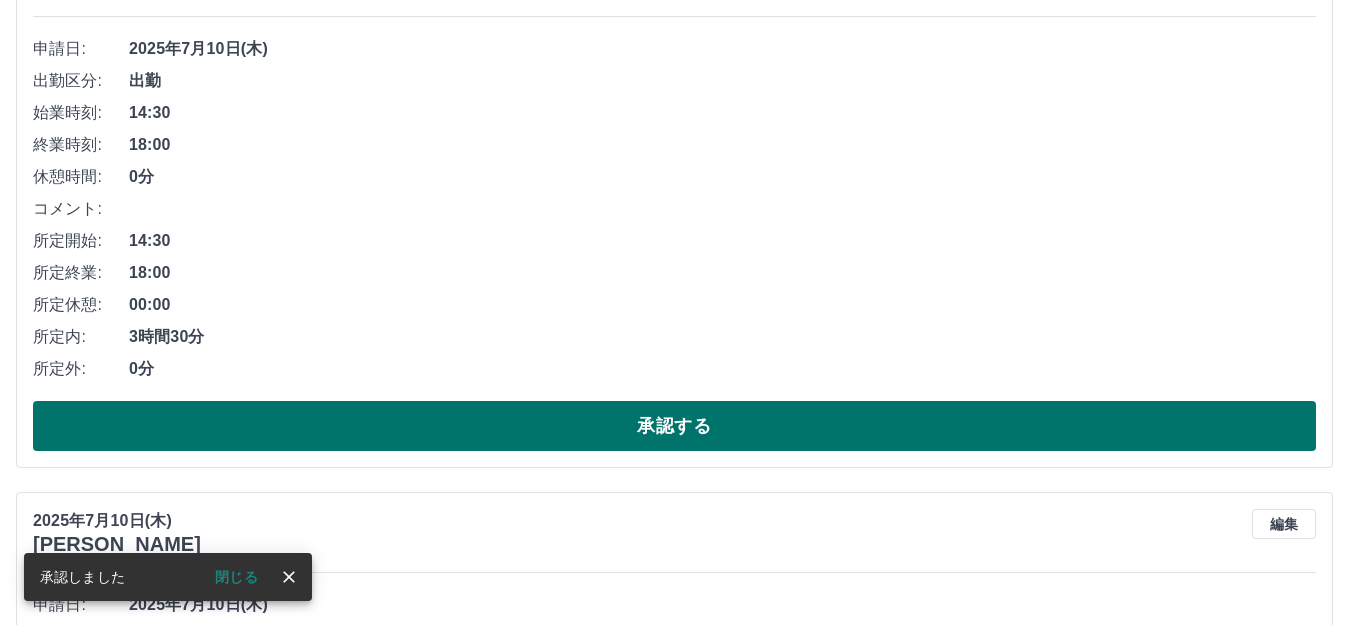 click on "承認する" at bounding box center [674, 426] 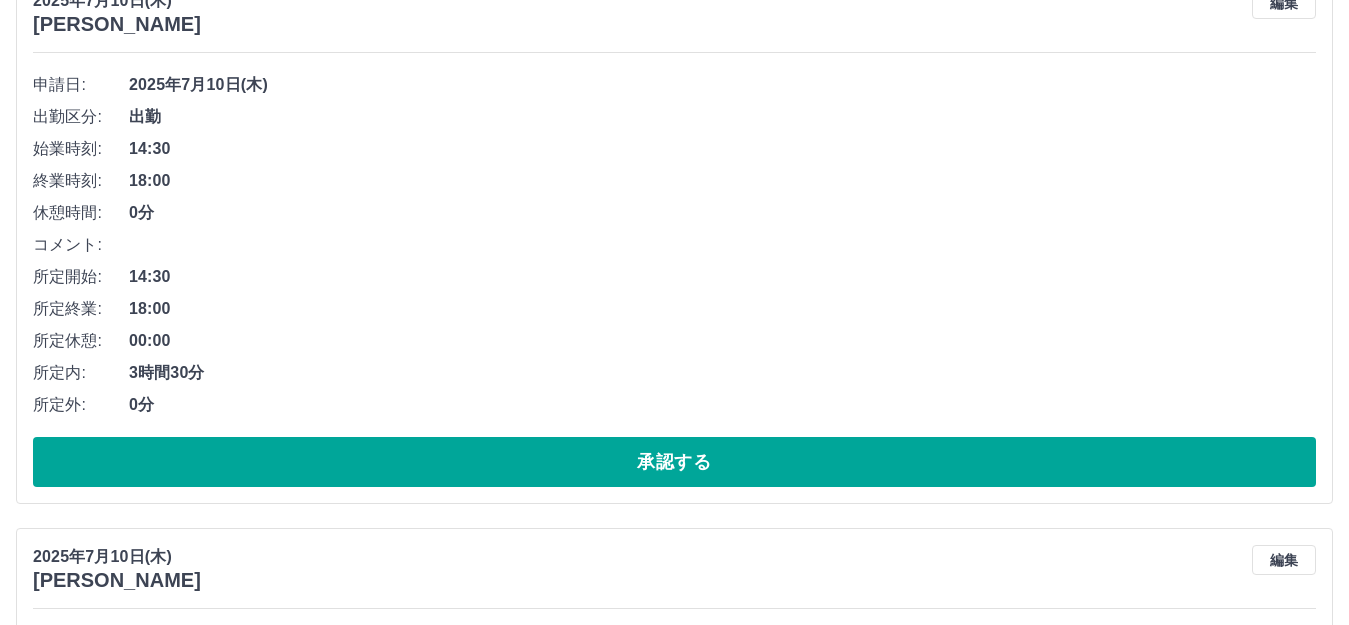 scroll, scrollTop: 300, scrollLeft: 0, axis: vertical 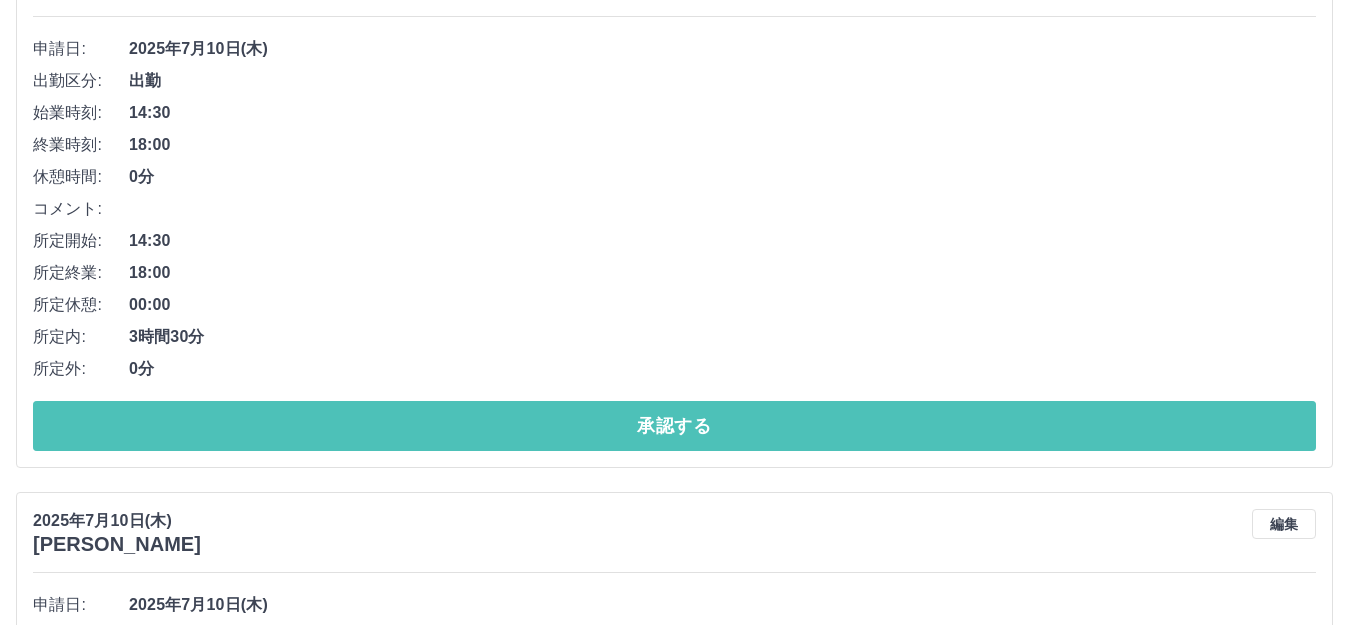 click on "承認する" at bounding box center (674, 426) 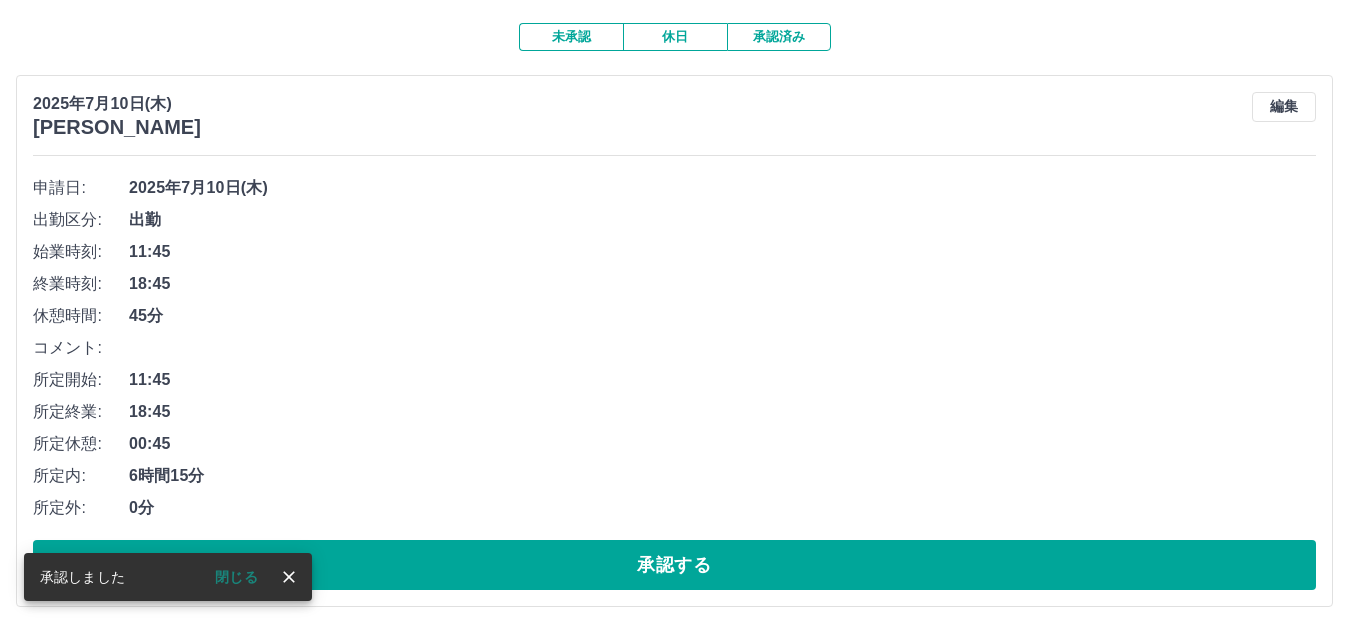 scroll, scrollTop: 200, scrollLeft: 0, axis: vertical 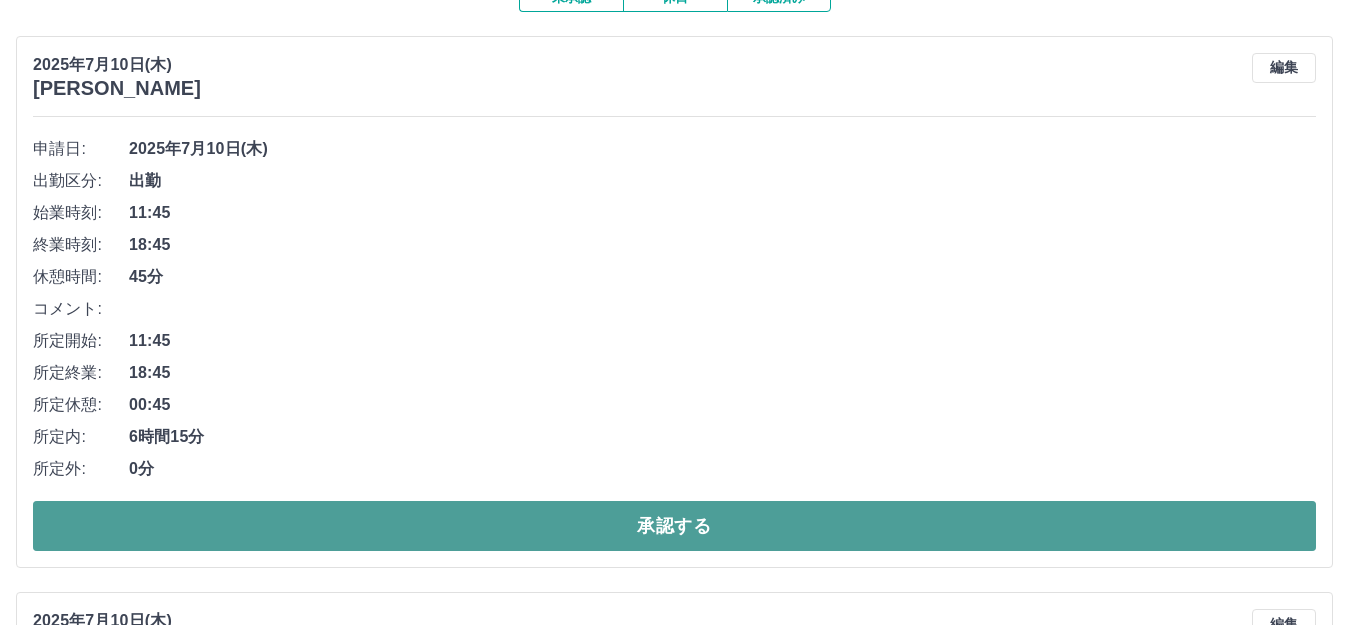 click on "承認する" at bounding box center (674, 526) 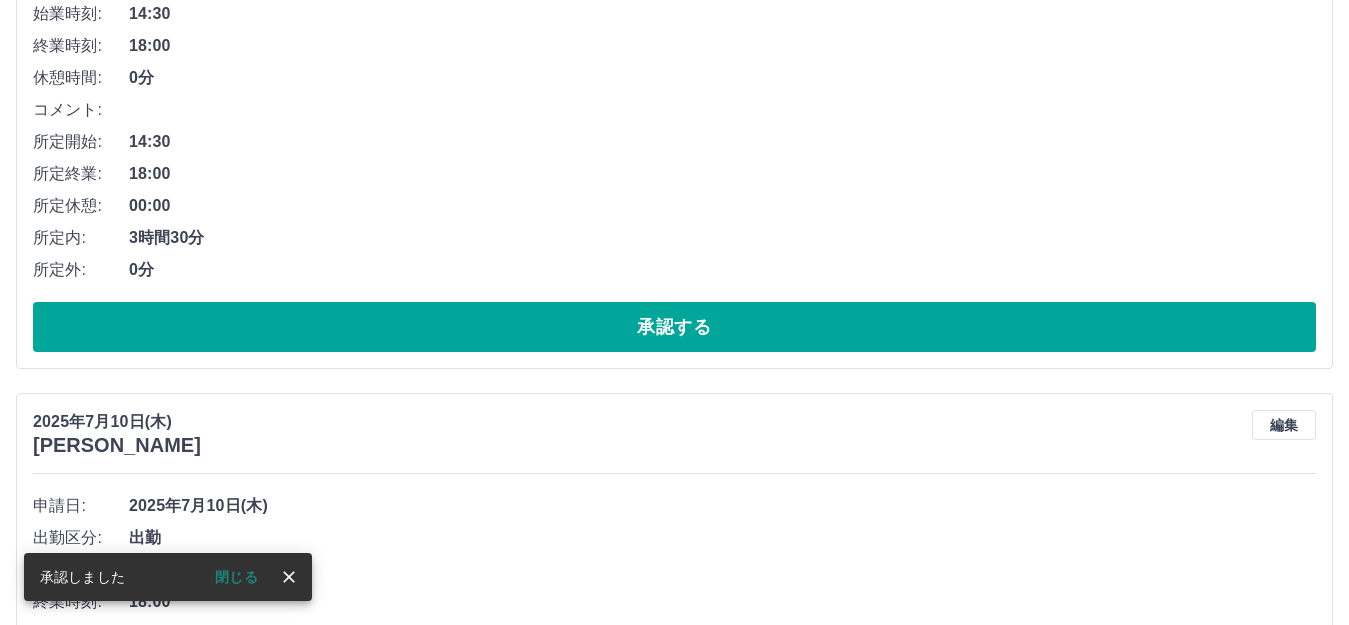 scroll, scrollTop: 400, scrollLeft: 0, axis: vertical 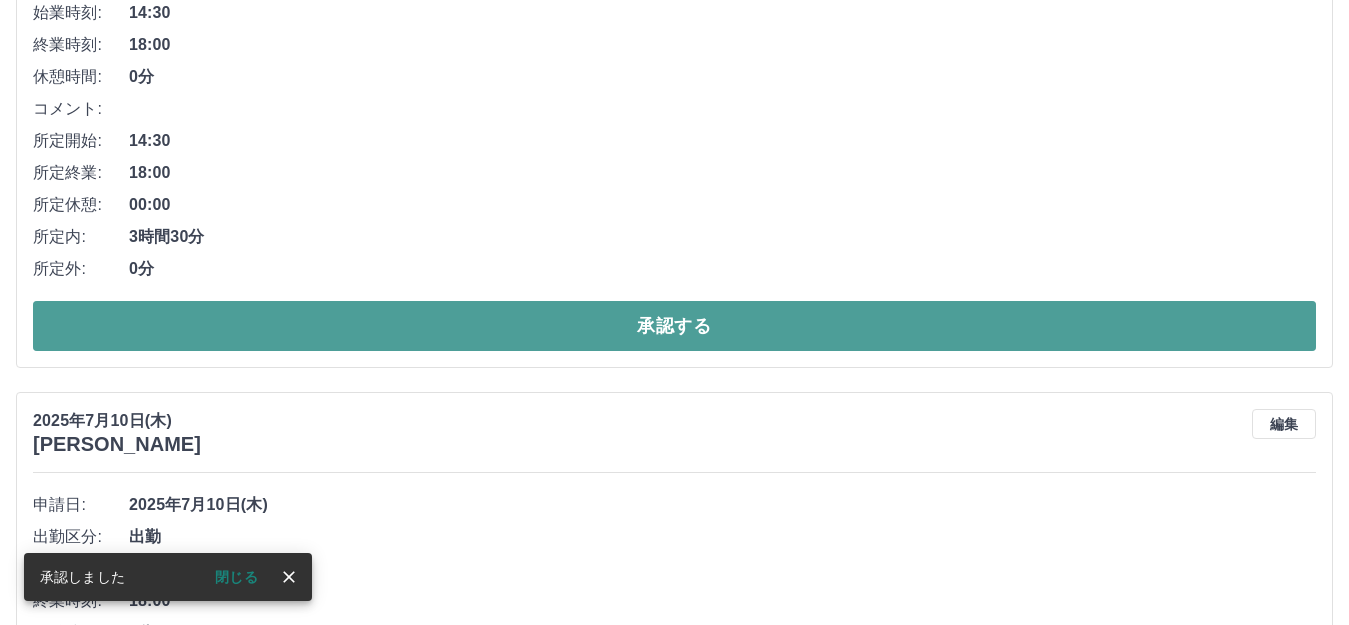 click on "承認する" at bounding box center (674, 326) 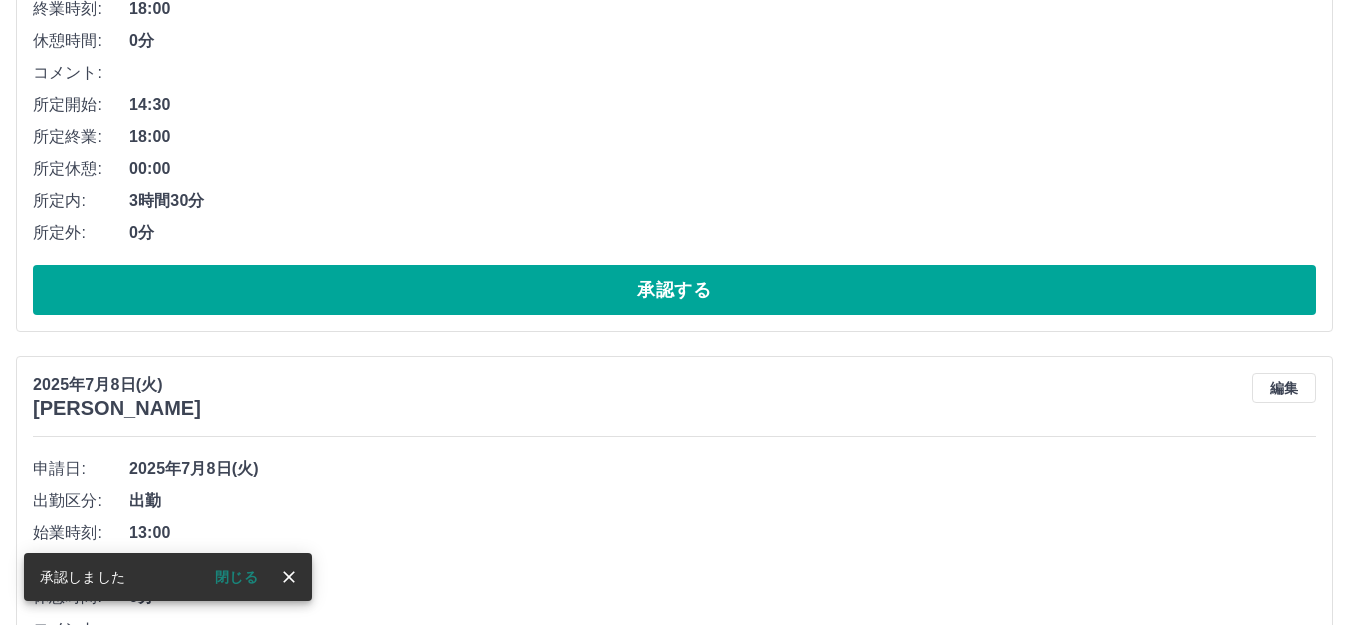 scroll, scrollTop: 400, scrollLeft: 0, axis: vertical 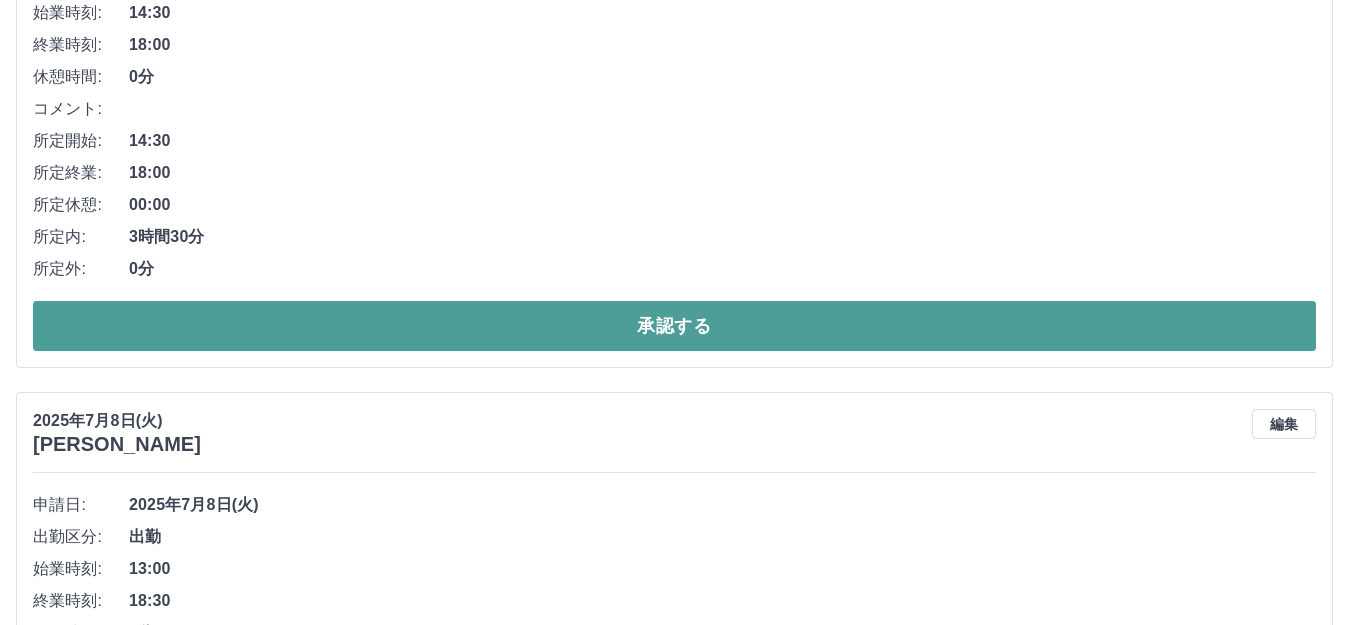 click on "承認する" at bounding box center [674, 326] 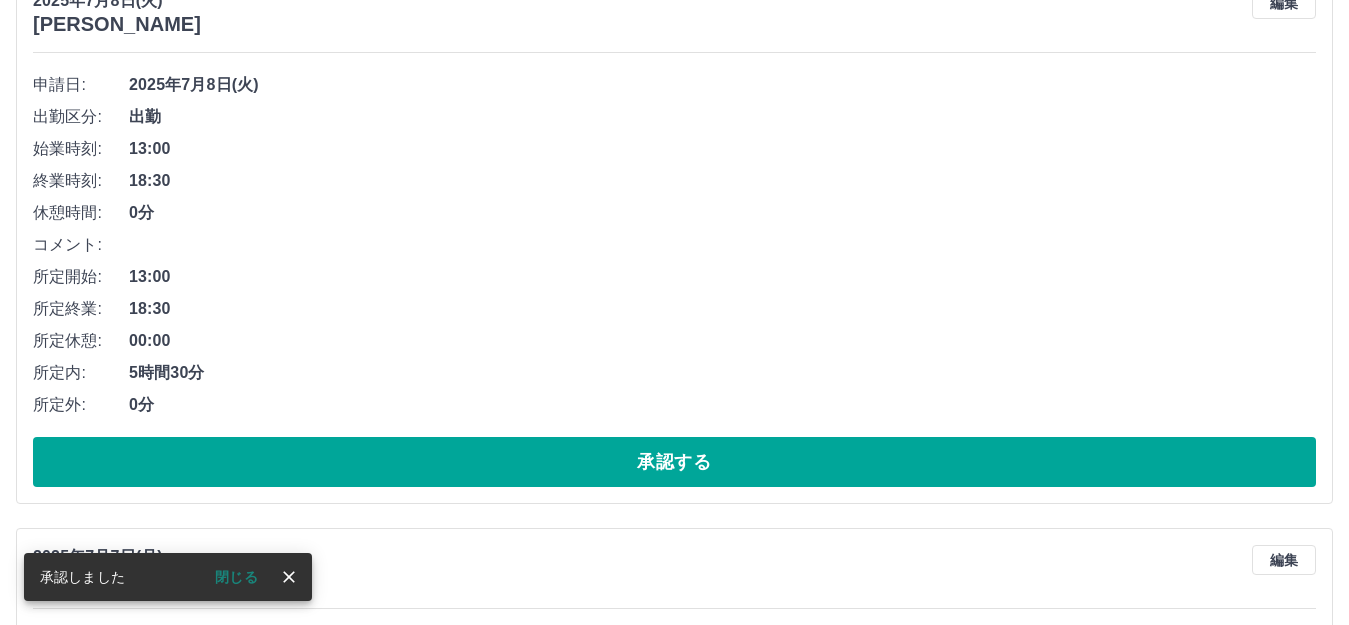scroll, scrollTop: 300, scrollLeft: 0, axis: vertical 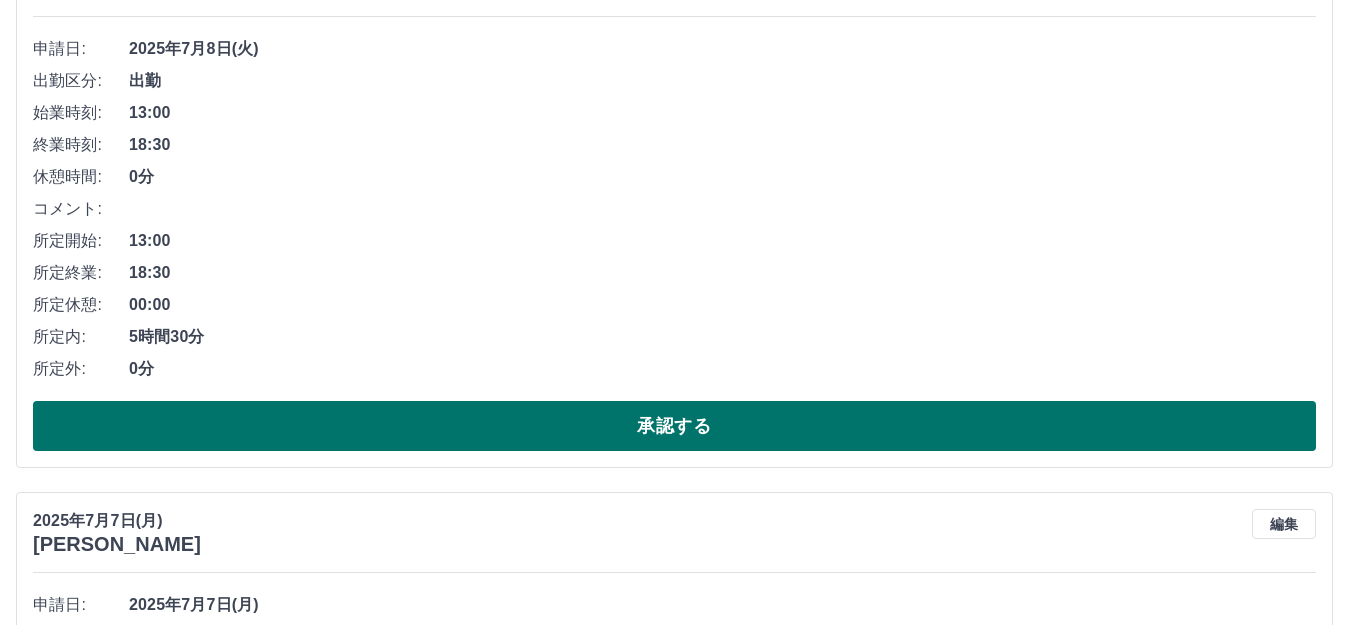 click on "承認する" at bounding box center (674, 426) 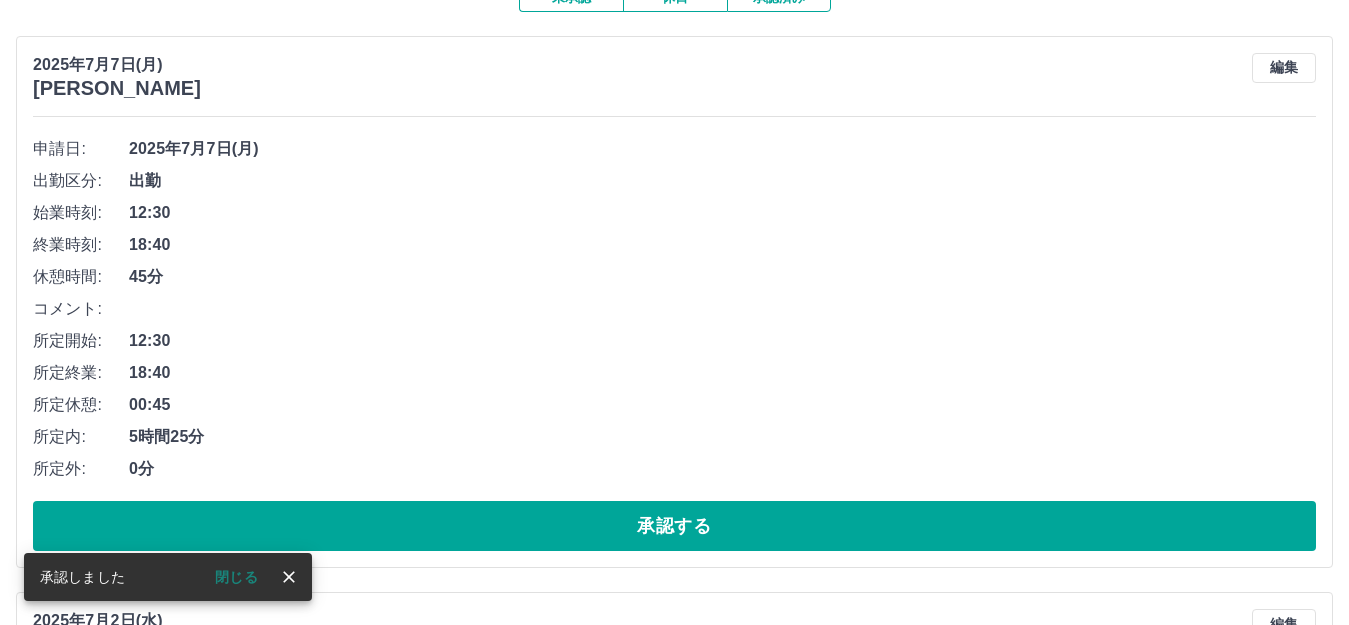 scroll, scrollTop: 300, scrollLeft: 0, axis: vertical 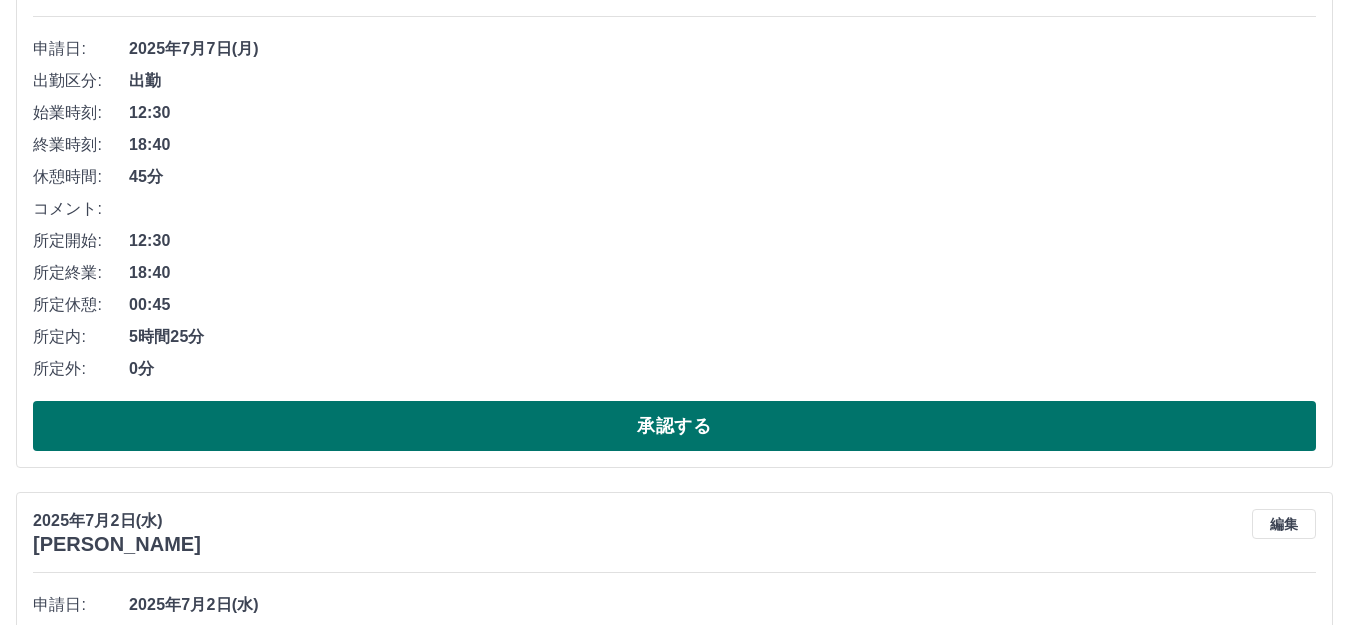 click on "承認する" at bounding box center [674, 426] 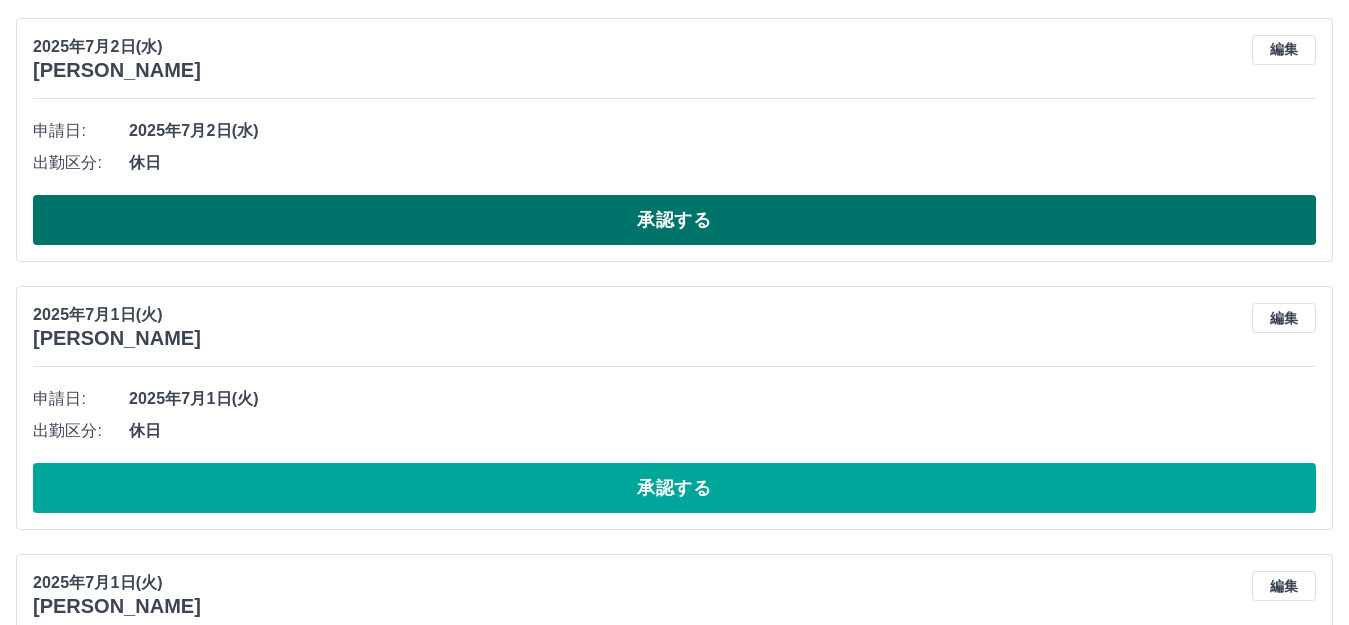scroll, scrollTop: 200, scrollLeft: 0, axis: vertical 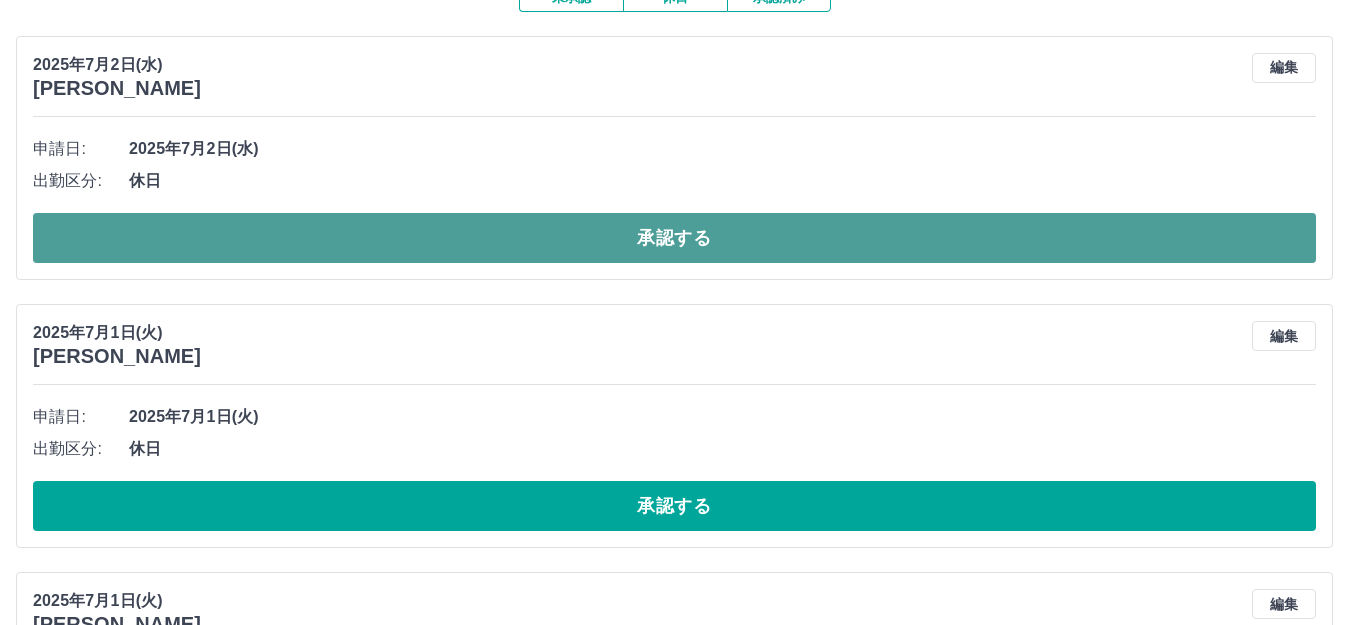 click on "承認する" at bounding box center (674, 238) 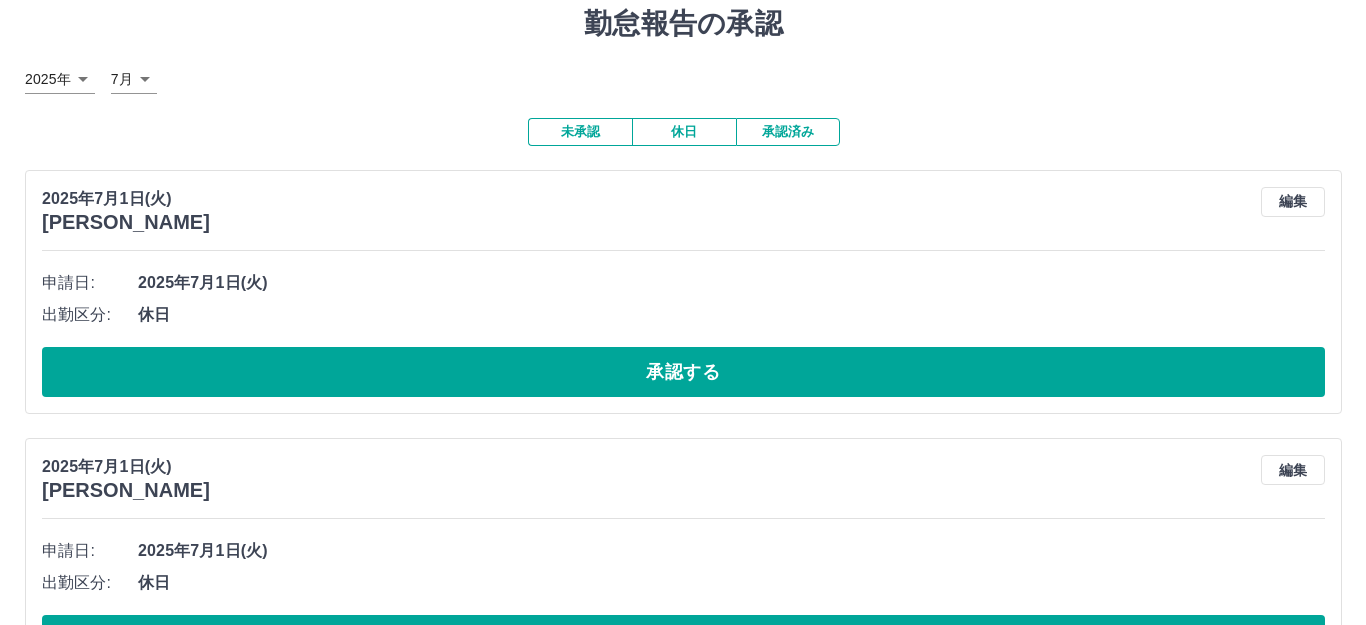 scroll, scrollTop: 0, scrollLeft: 0, axis: both 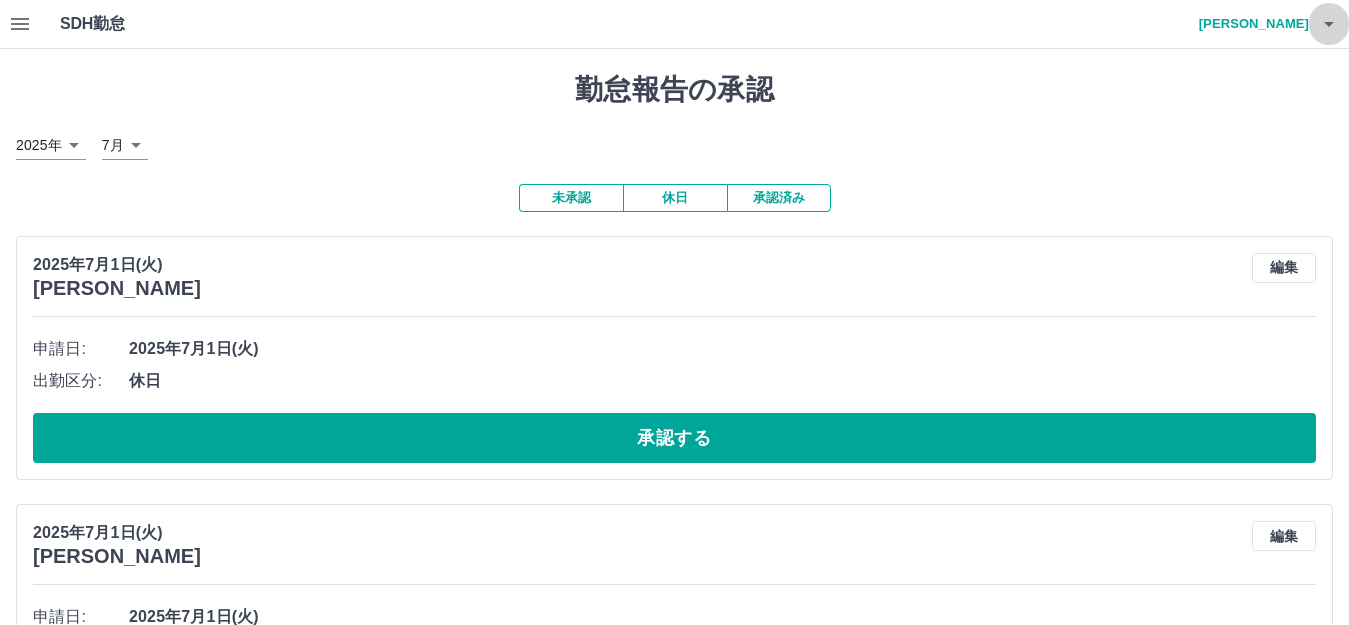 click 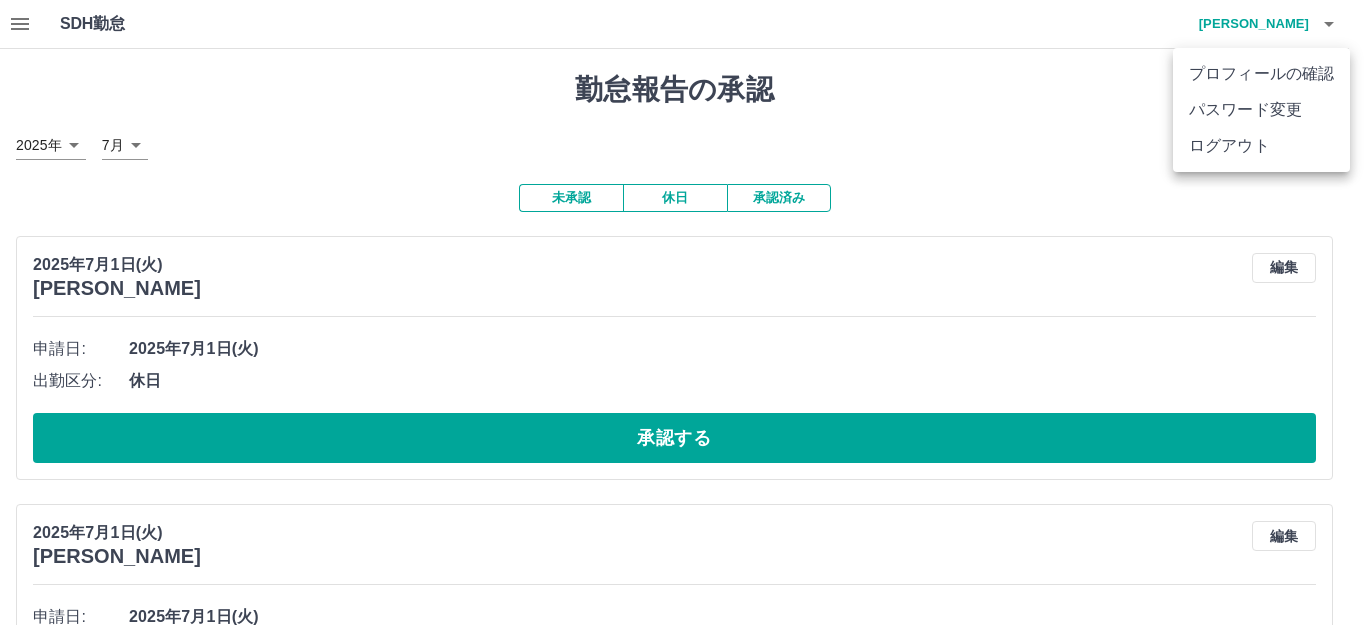 click on "ログアウト" at bounding box center [1261, 146] 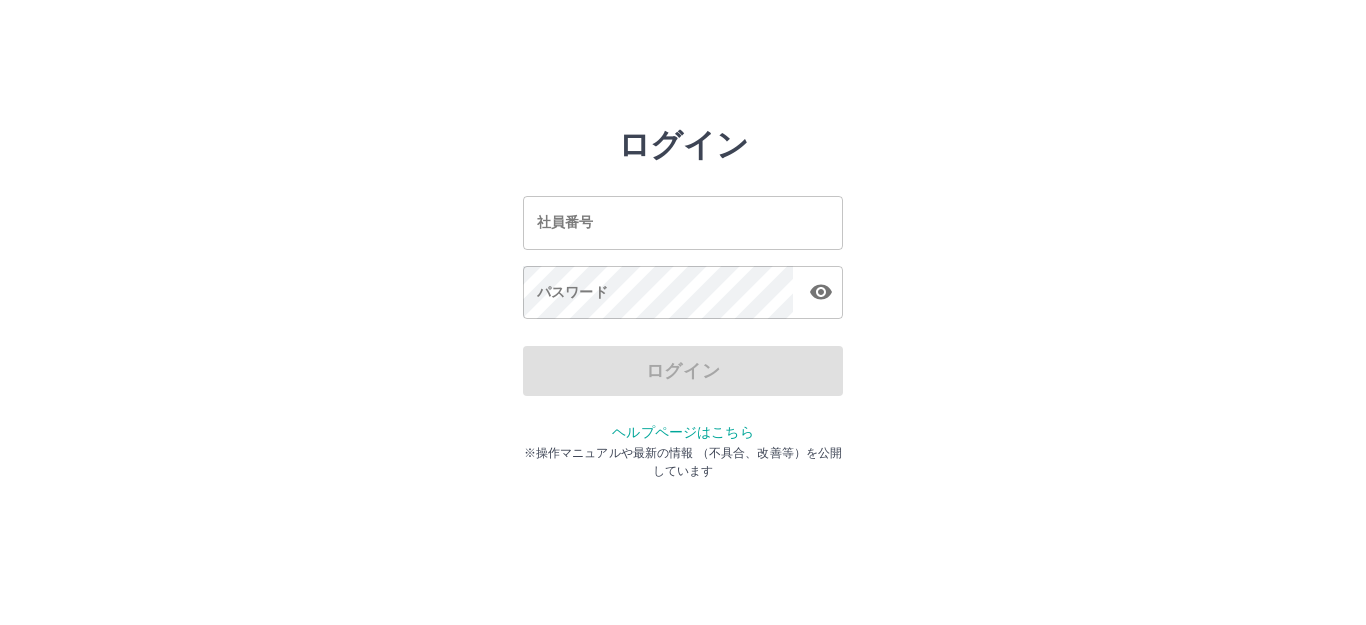 scroll, scrollTop: 0, scrollLeft: 0, axis: both 